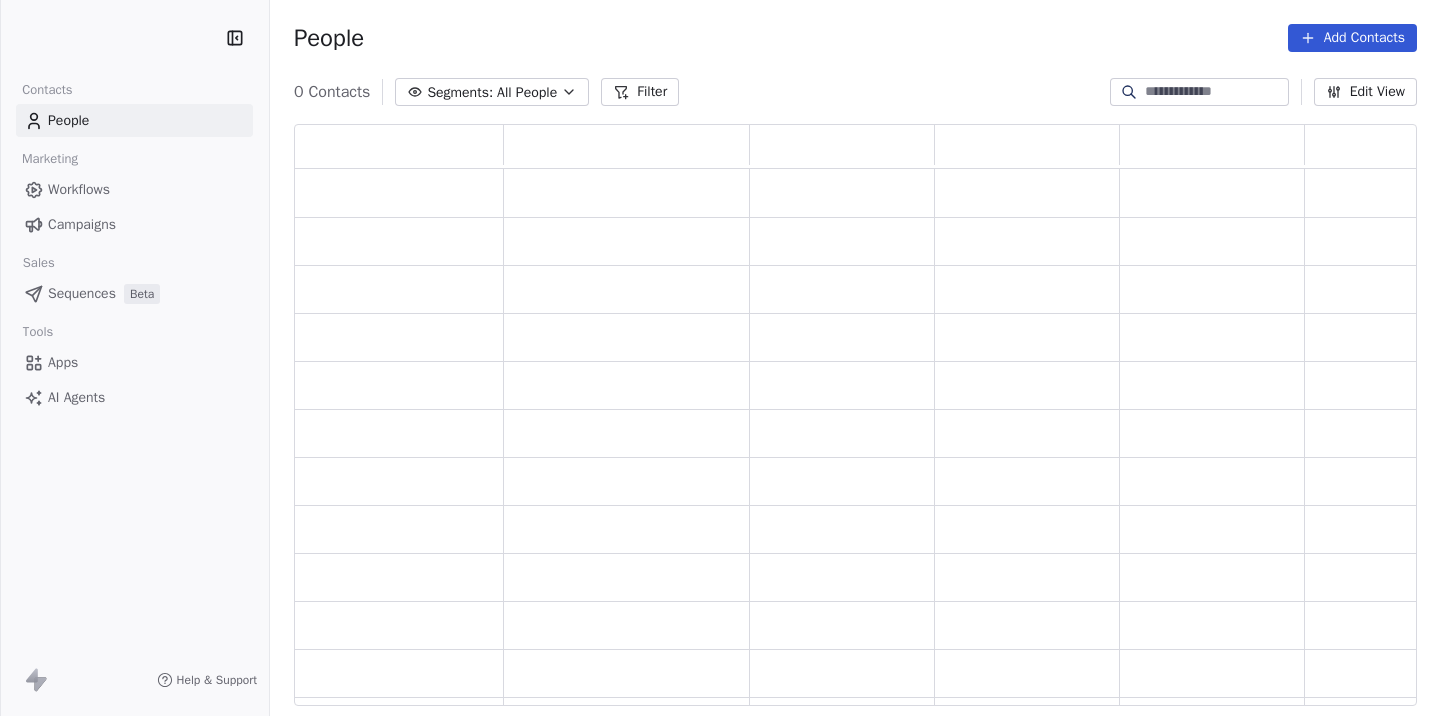 scroll, scrollTop: 0, scrollLeft: 0, axis: both 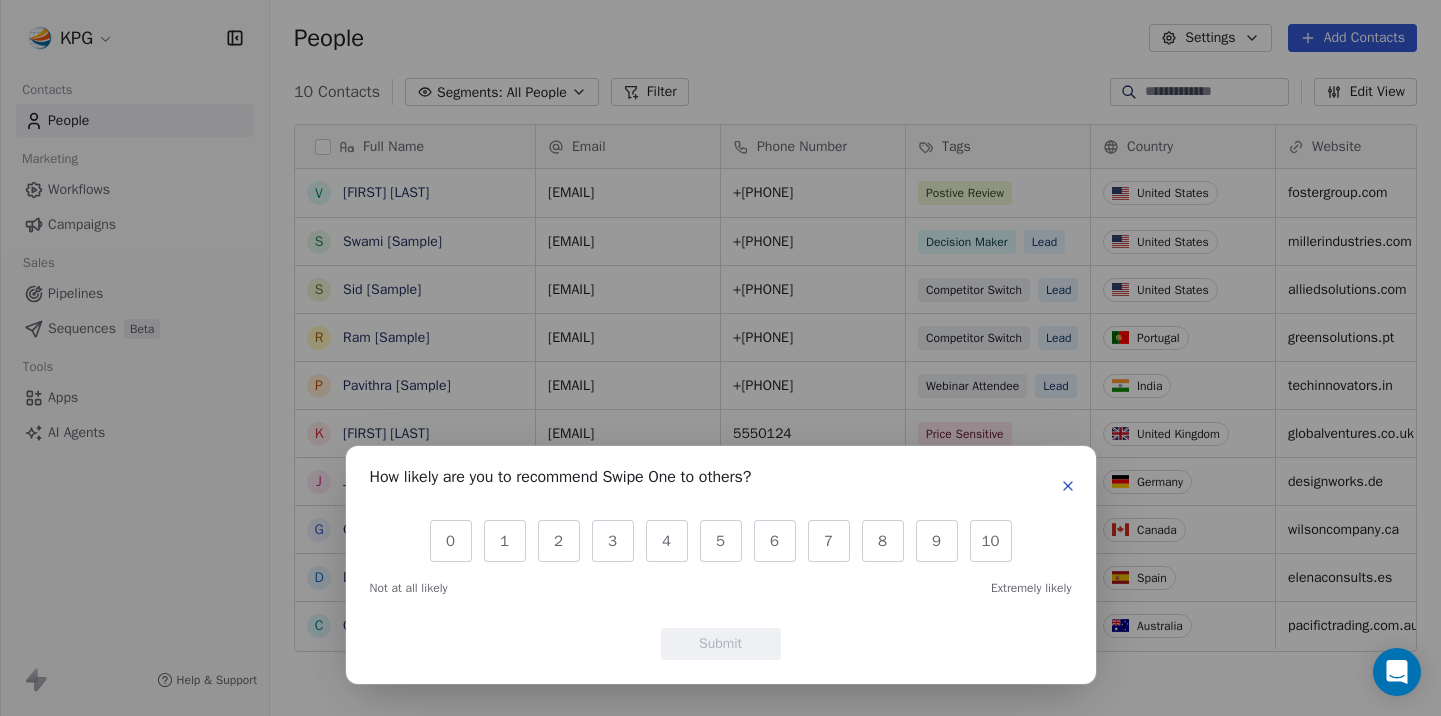 click 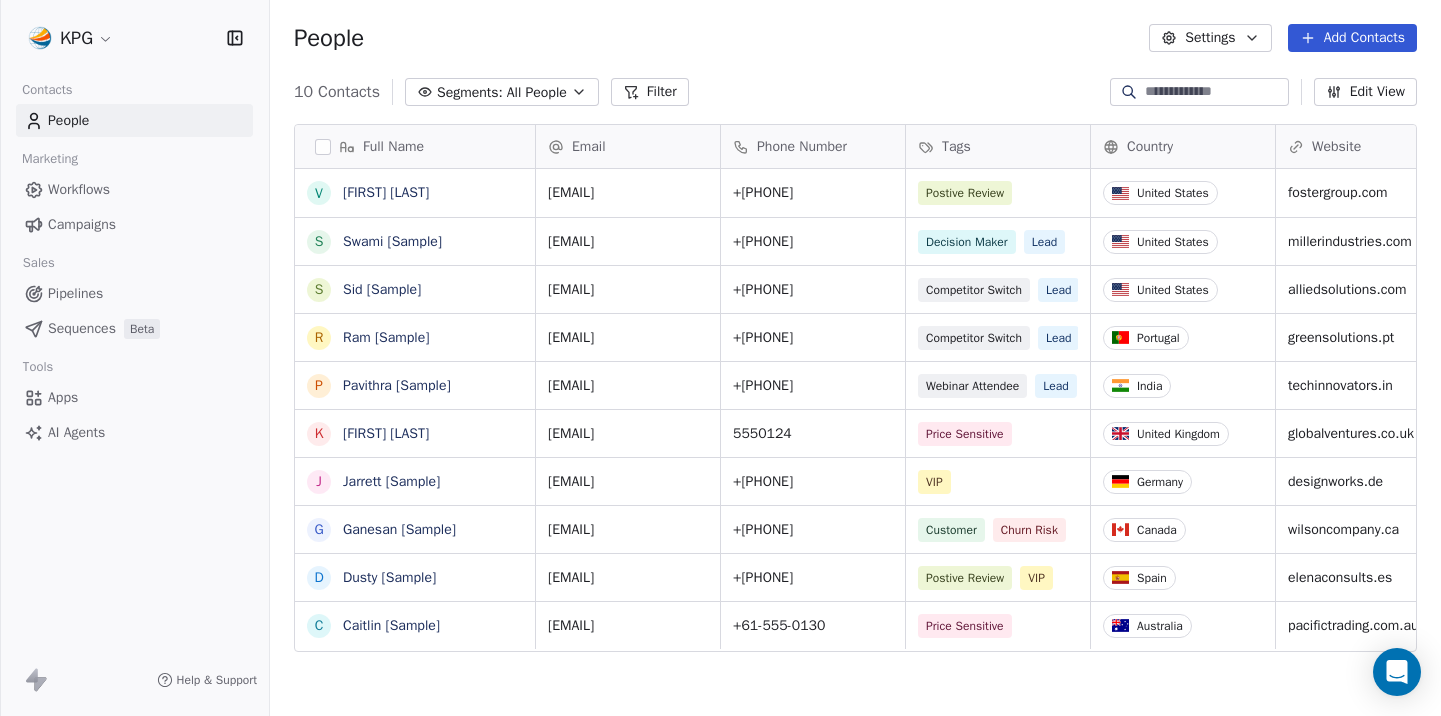 click on "Workflows" at bounding box center [79, 189] 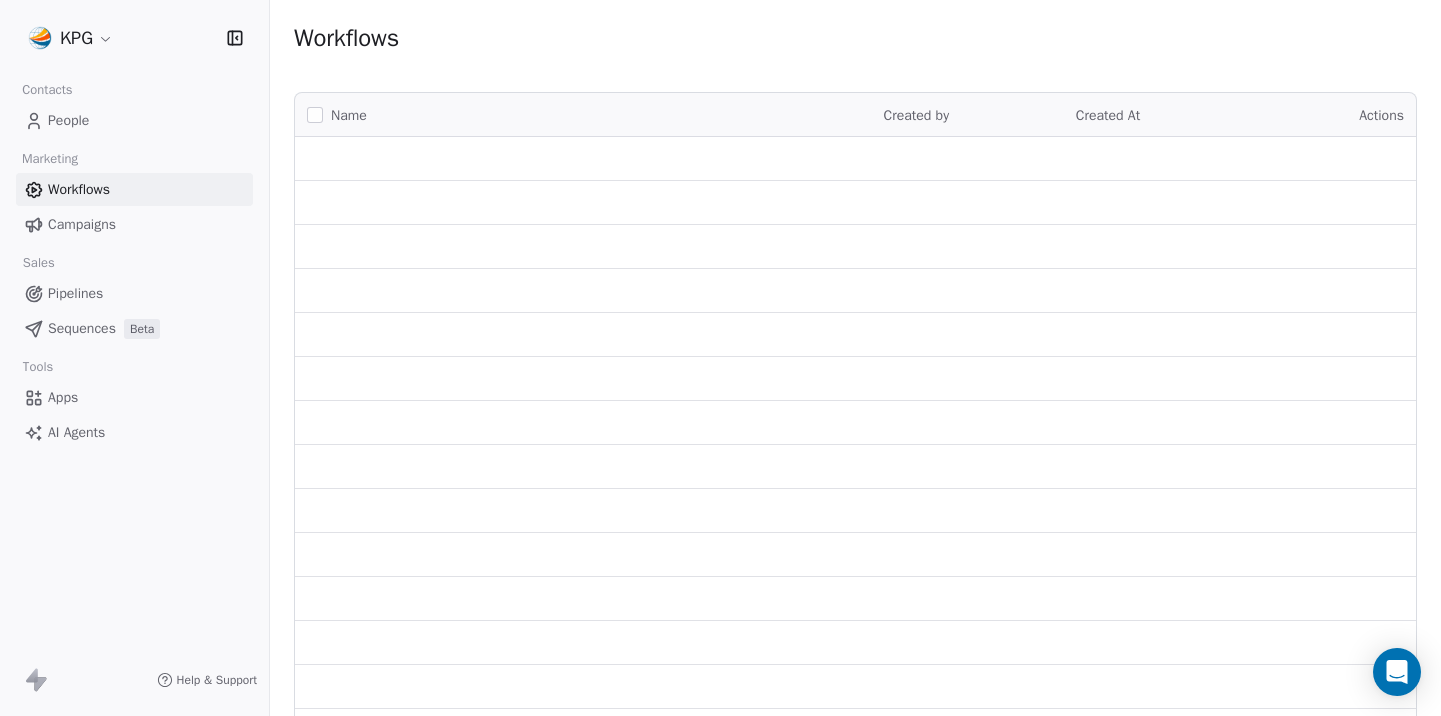 click on "Campaigns" at bounding box center (82, 224) 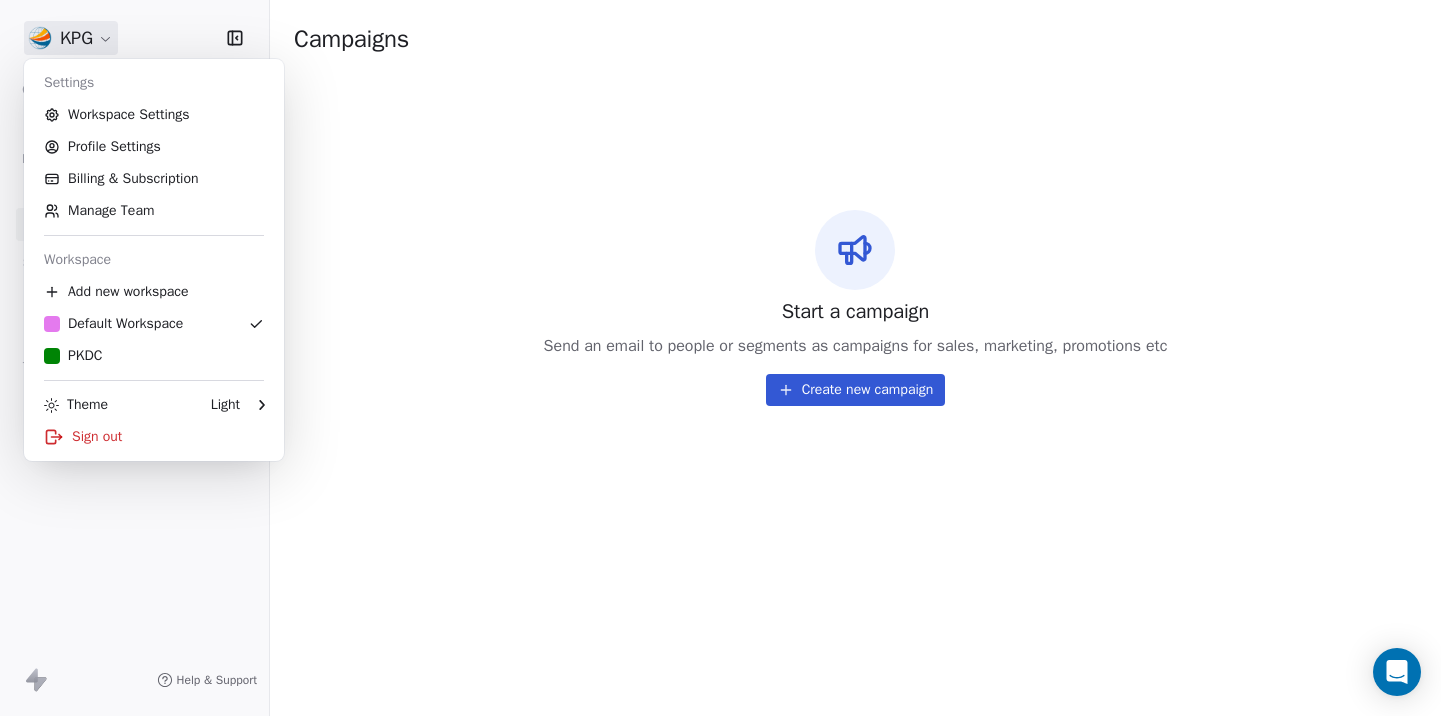 click on "KPG Contacts People Marketing Workflows Campaigns Sales Pipelines Sequences Beta Tools Apps AI Agents Help & Support Campaigns Start a campaign Send an email to people or segments as campaigns for sales, marketing, promotions etc  Create new campaign
Settings Workspace Settings Profile Settings Billing & Subscription Manage Team   Workspace Add new workspace Default Workspace PKDC Theme Light Sign out" at bounding box center [720, 358] 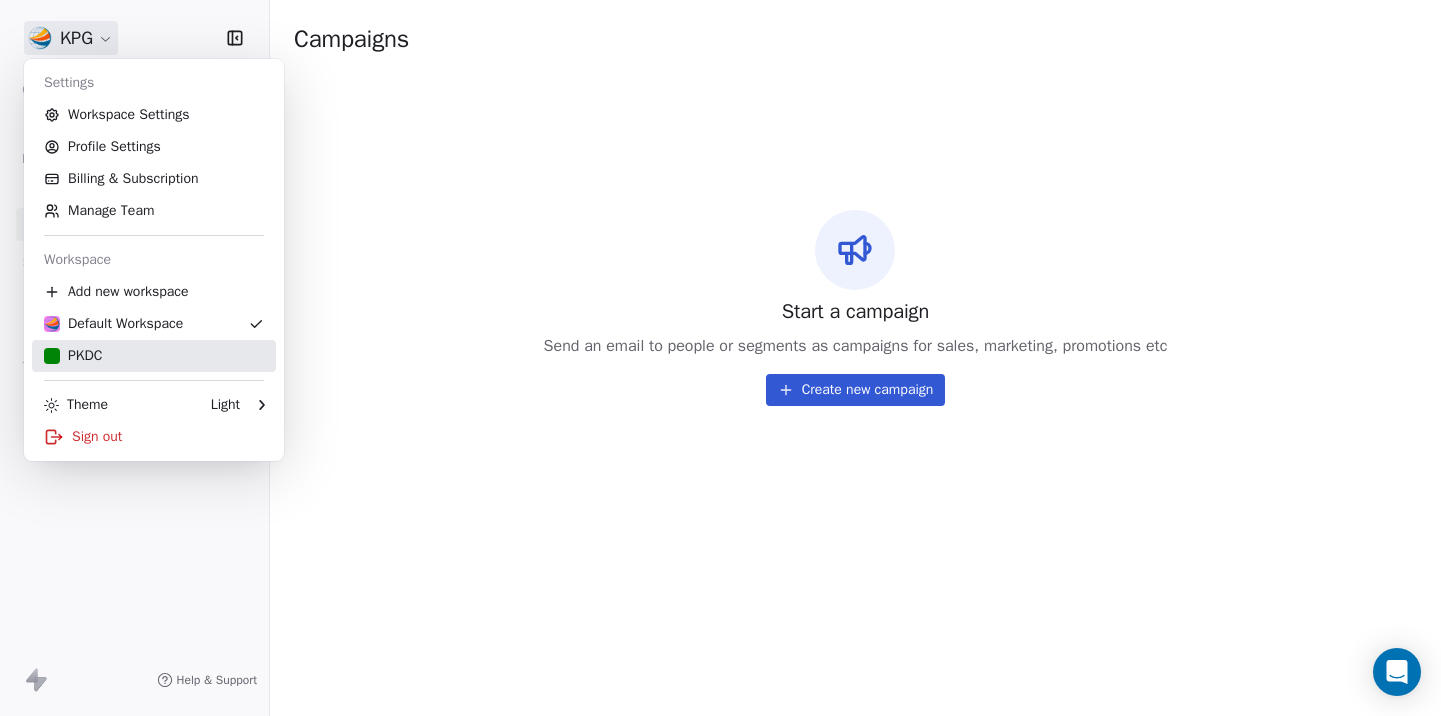 click on "PKDC" at bounding box center (154, 356) 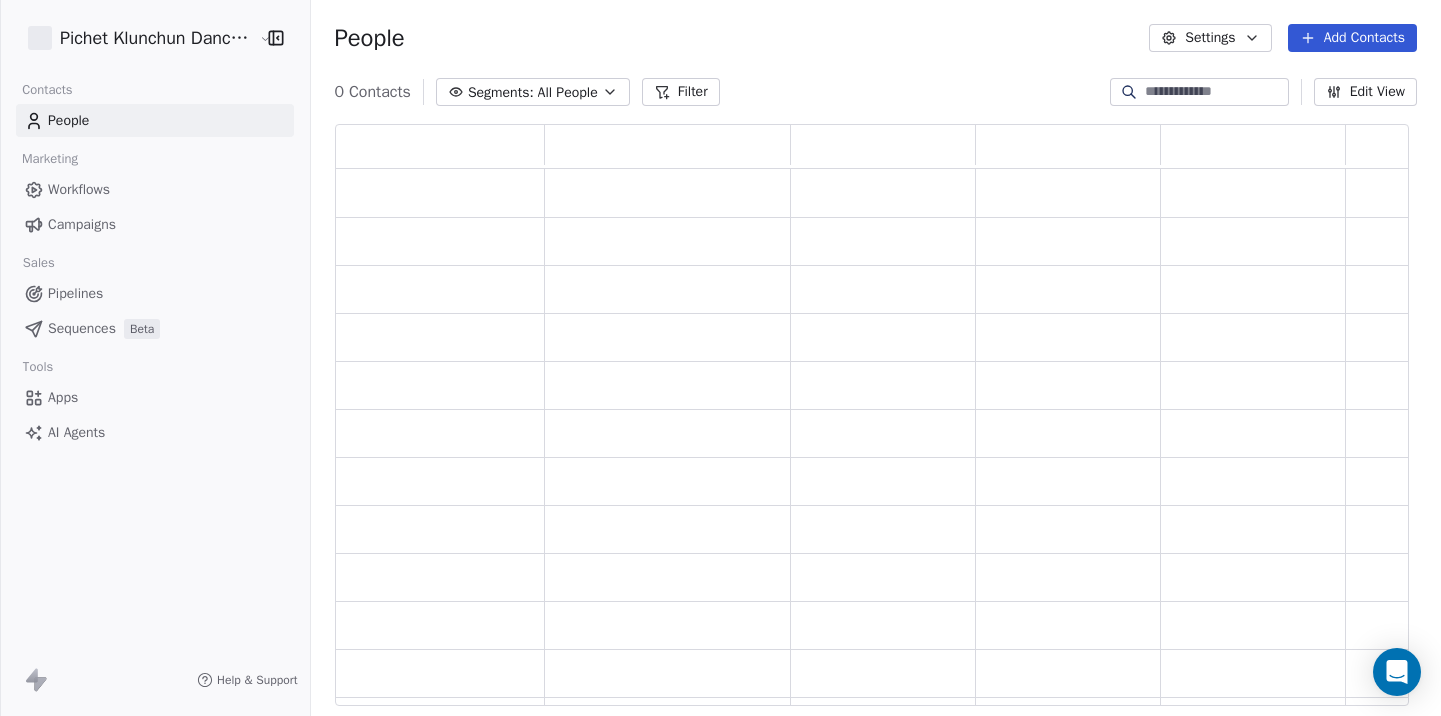 scroll, scrollTop: 1, scrollLeft: 1, axis: both 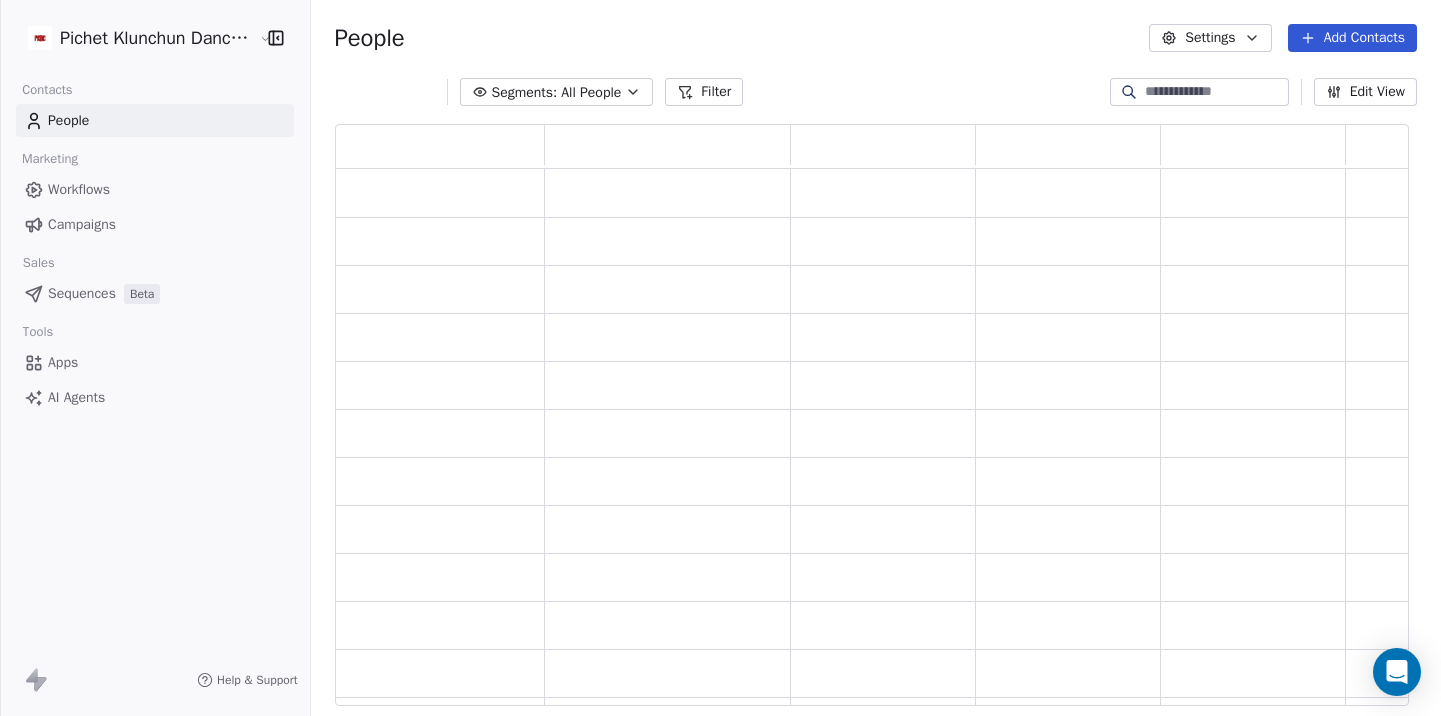 click on "Campaigns" at bounding box center (155, 224) 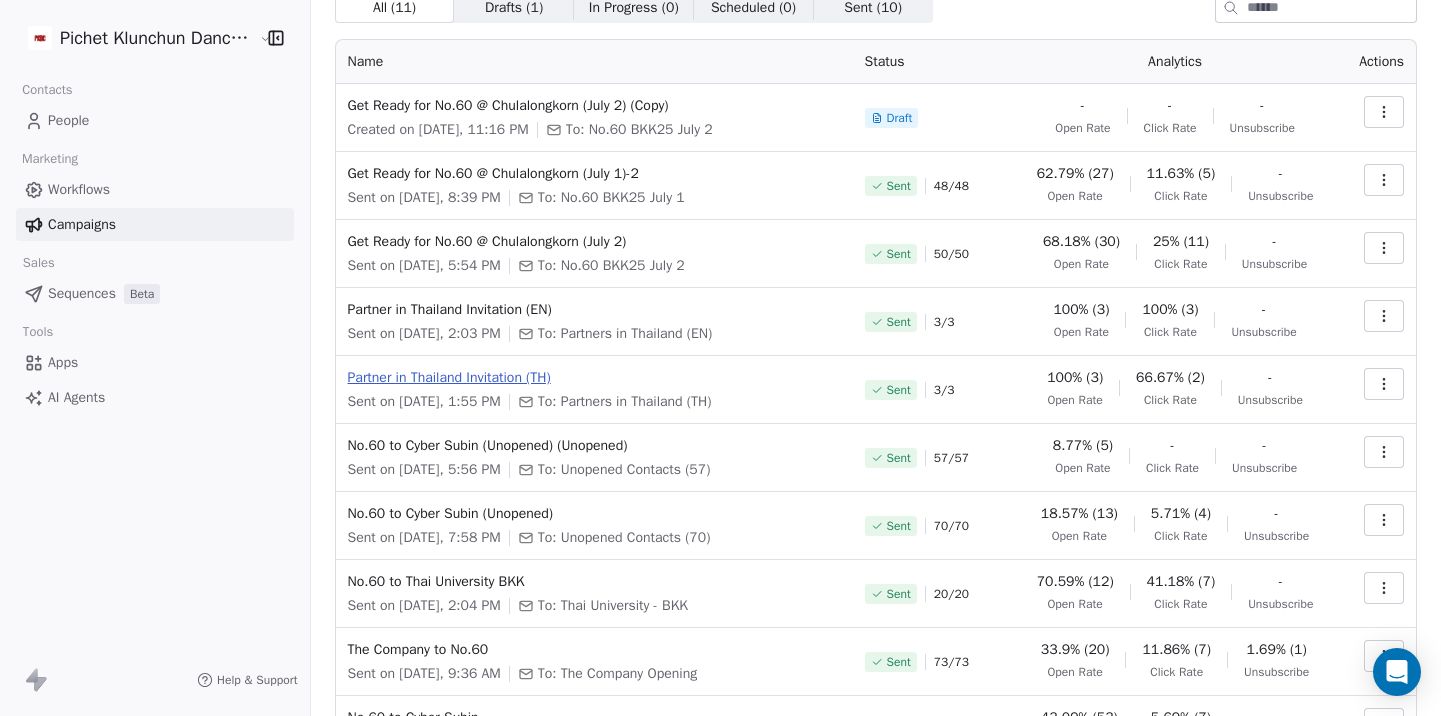 scroll, scrollTop: 76, scrollLeft: 0, axis: vertical 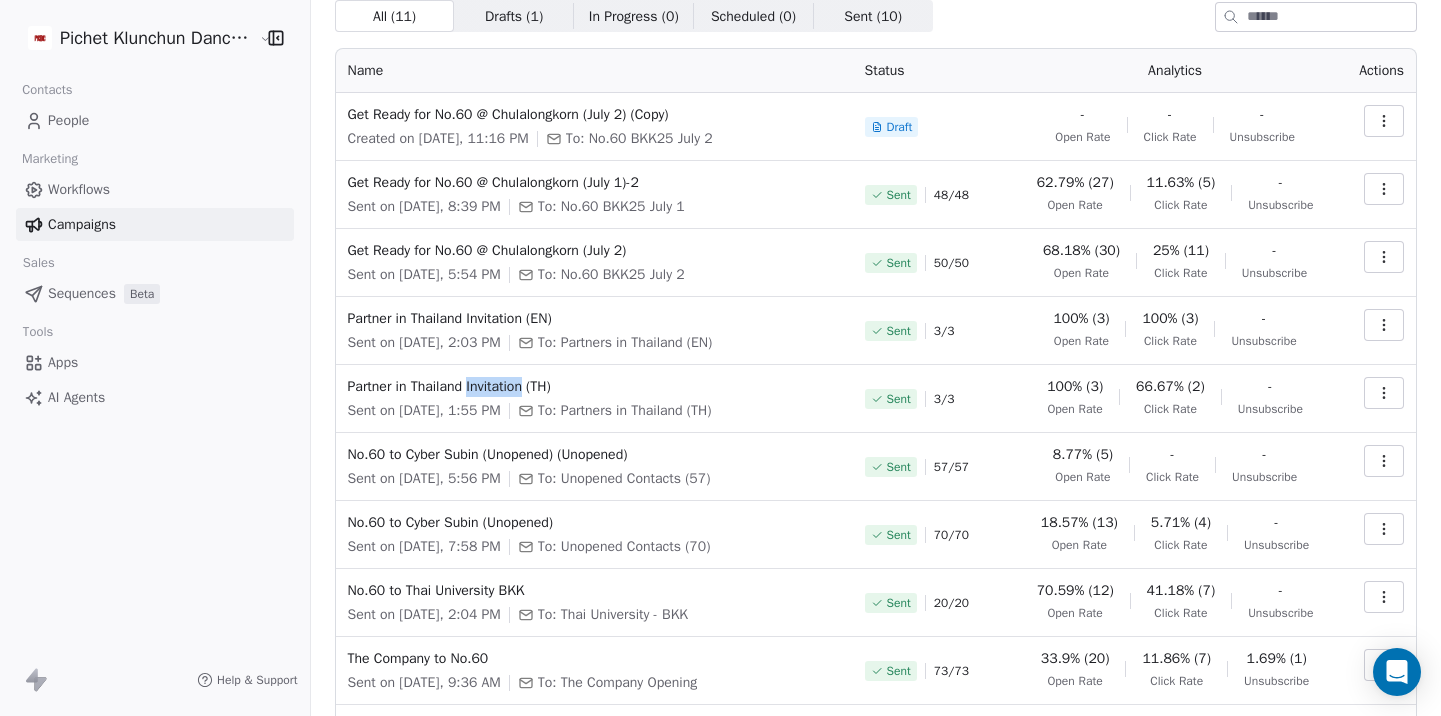 click 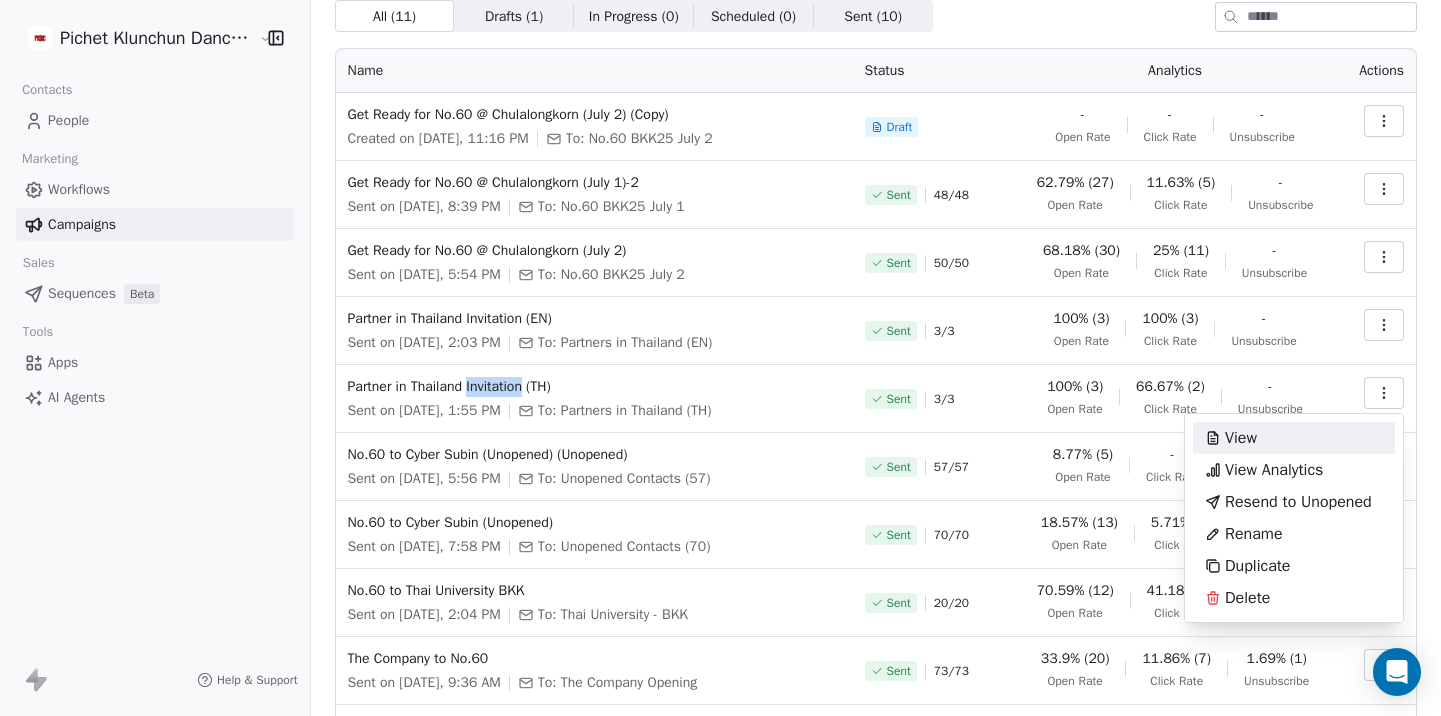 click on "View" at bounding box center [1294, 438] 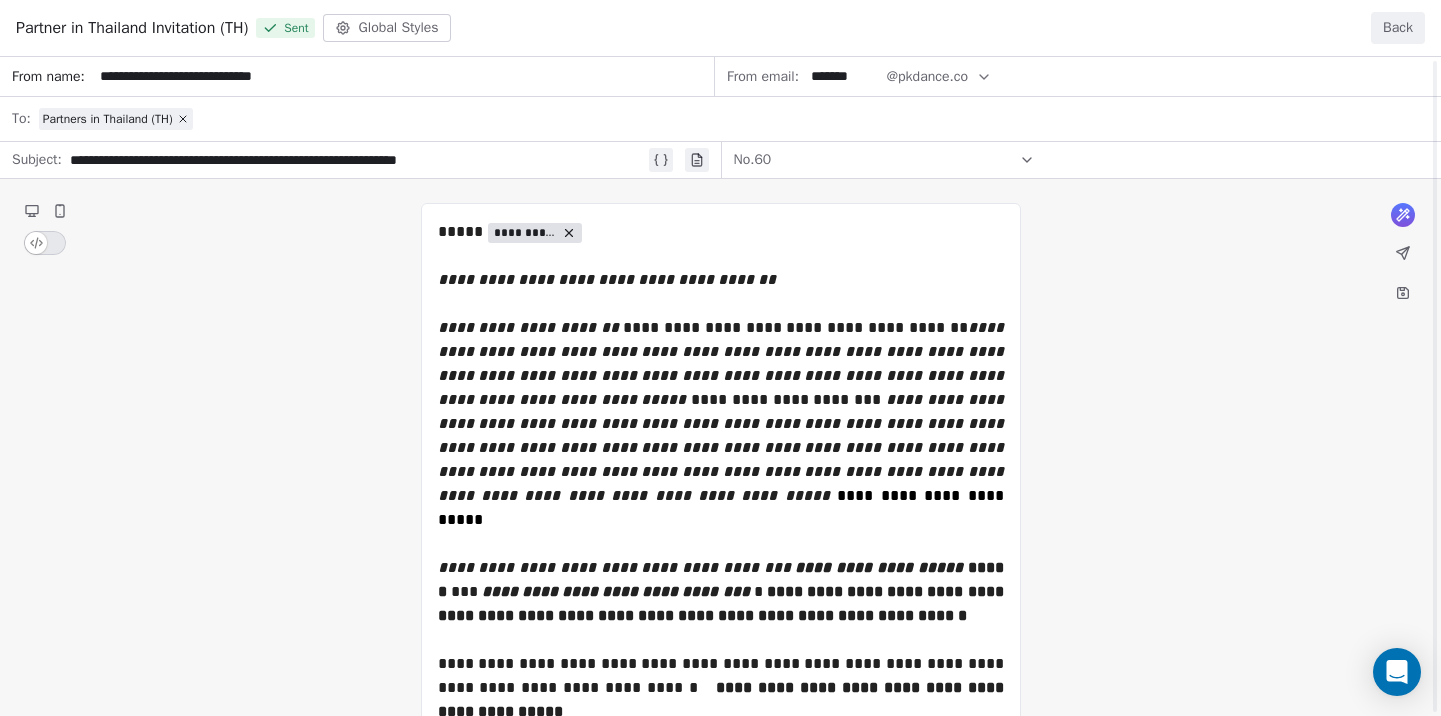 scroll, scrollTop: 37, scrollLeft: 0, axis: vertical 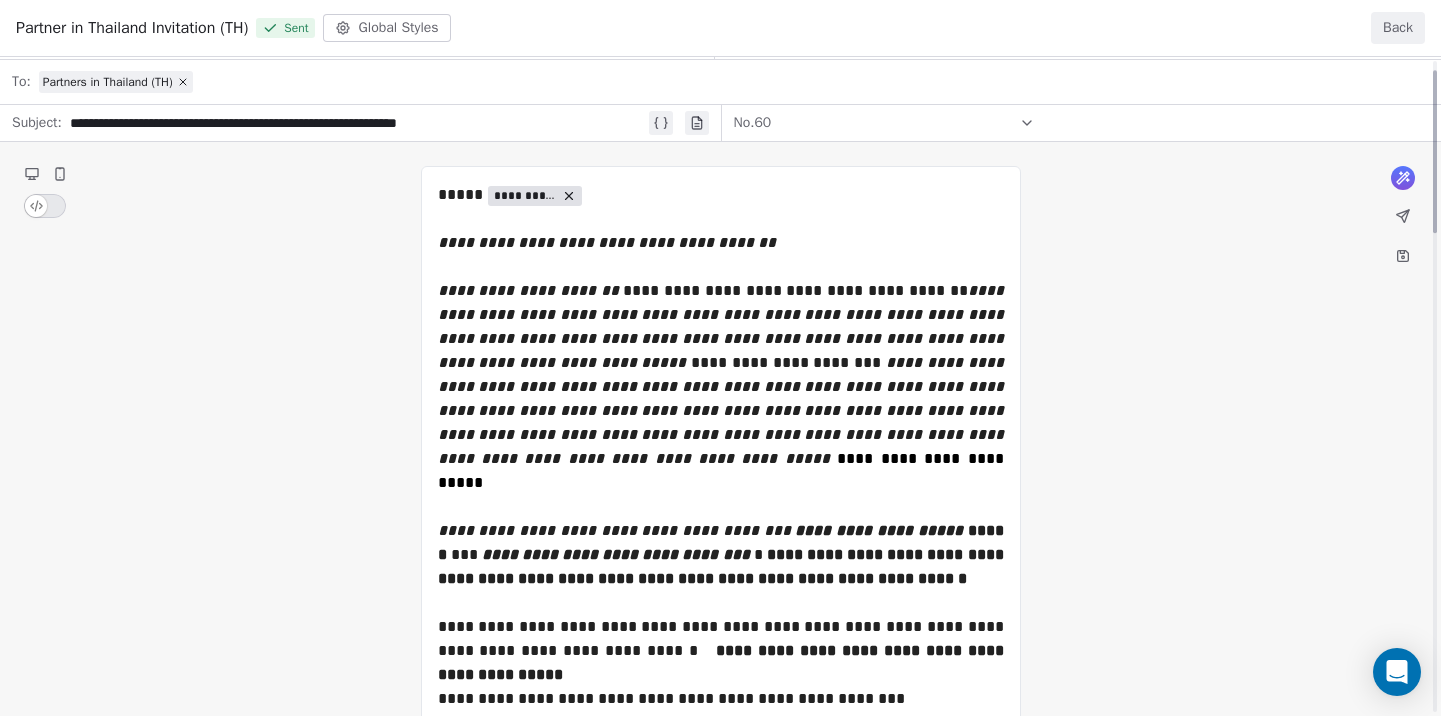click on "**********" at bounding box center (720, 1327) 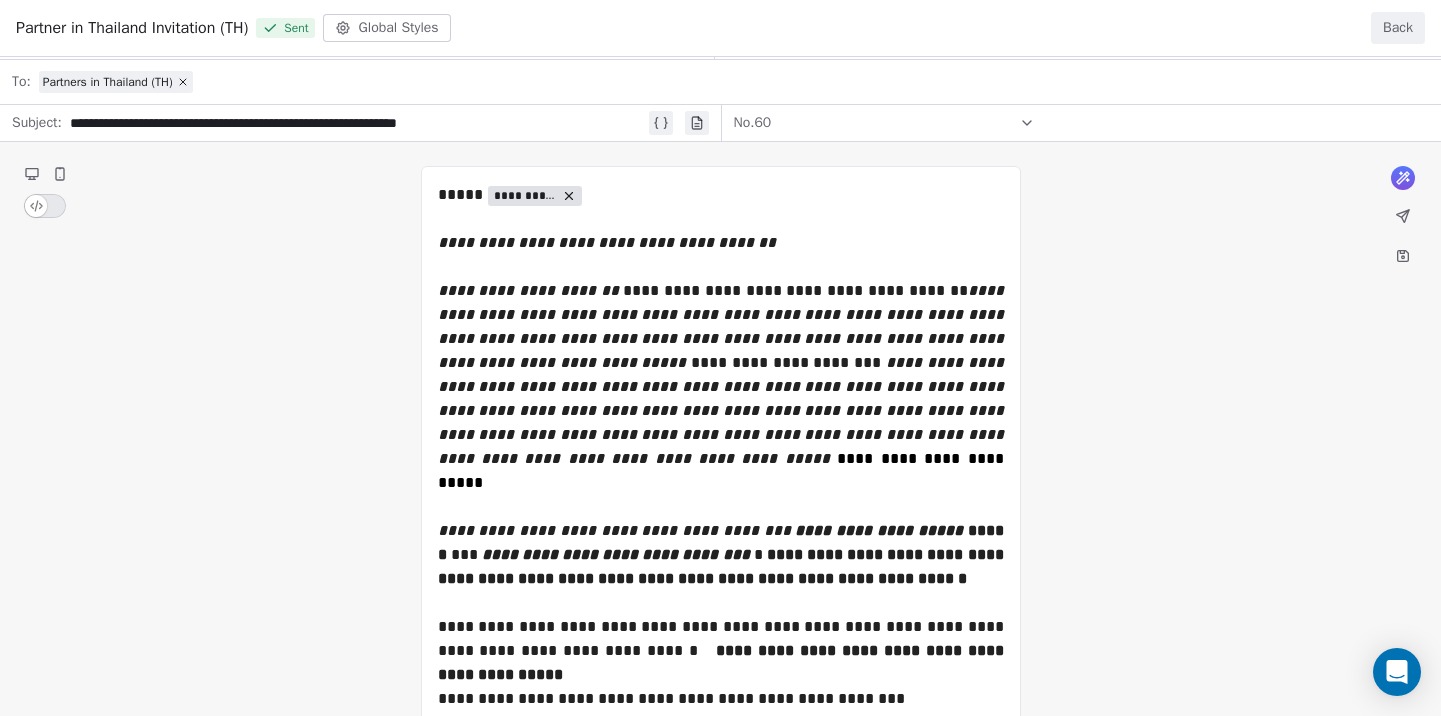 drag, startPoint x: 443, startPoint y: 252, endPoint x: 520, endPoint y: 380, distance: 149.37537 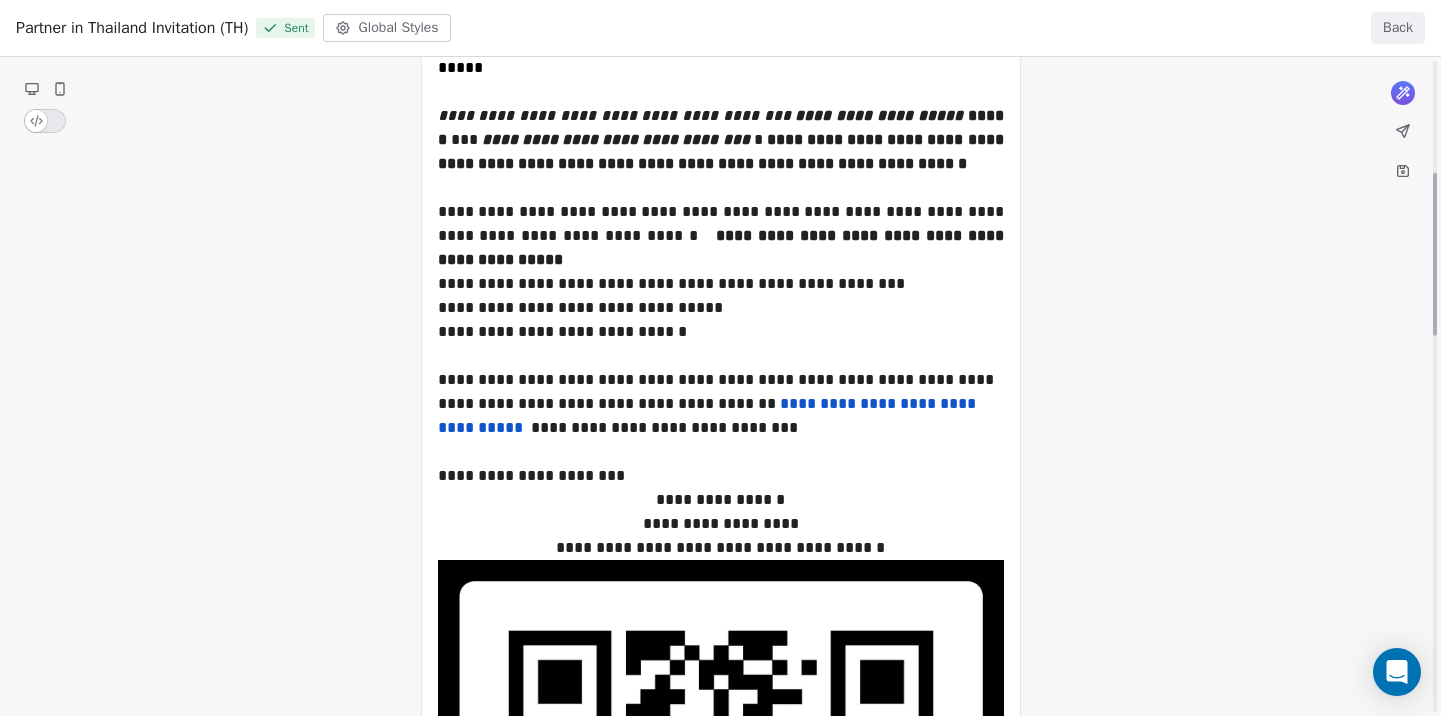 scroll, scrollTop: 0, scrollLeft: 0, axis: both 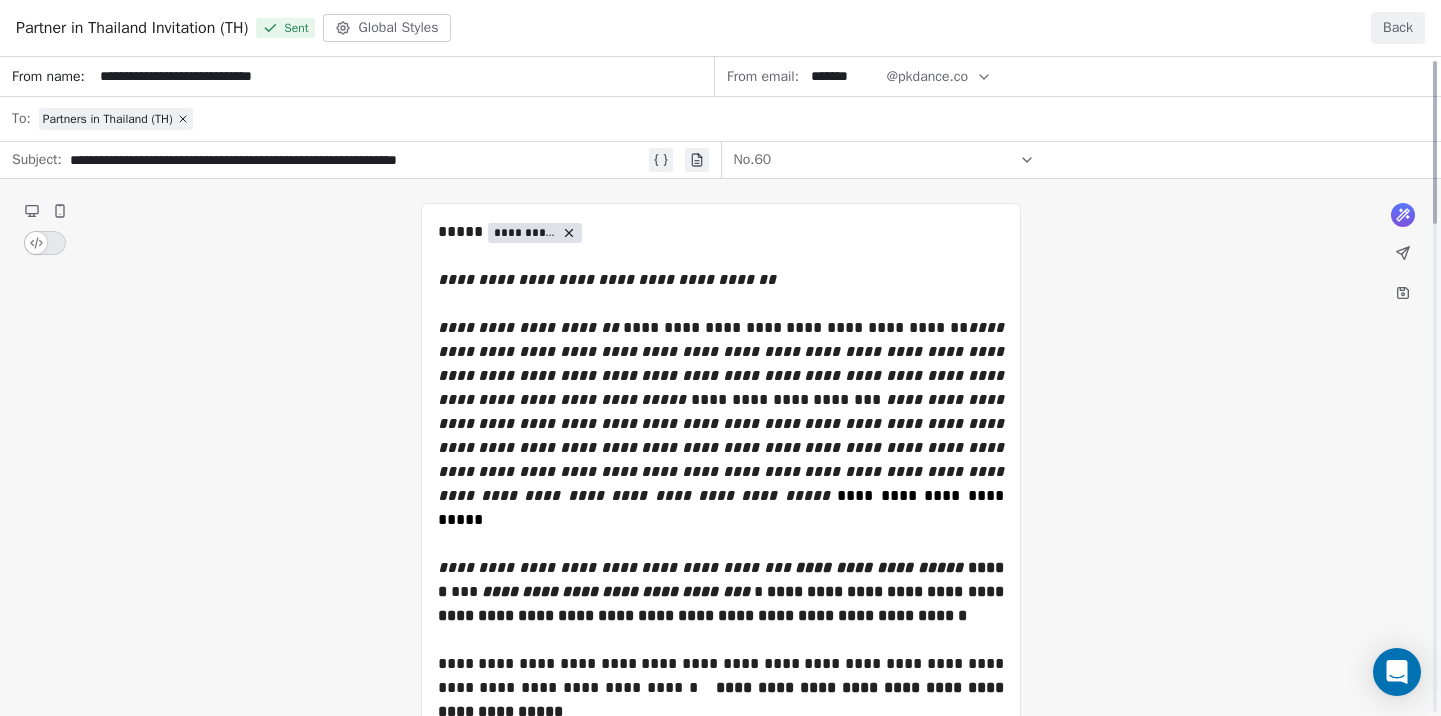 click on "**********" at bounding box center [720, 1364] 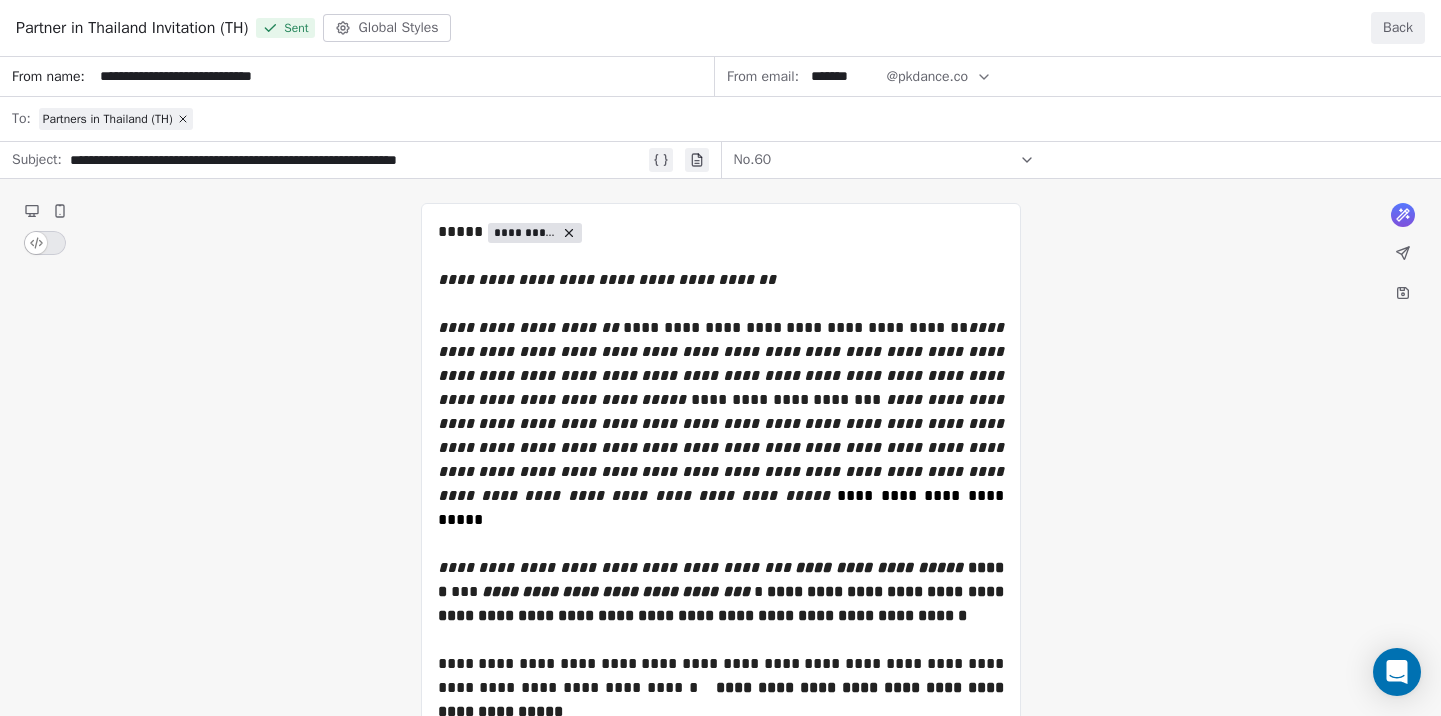 click on "**********" at bounding box center (720, 1364) 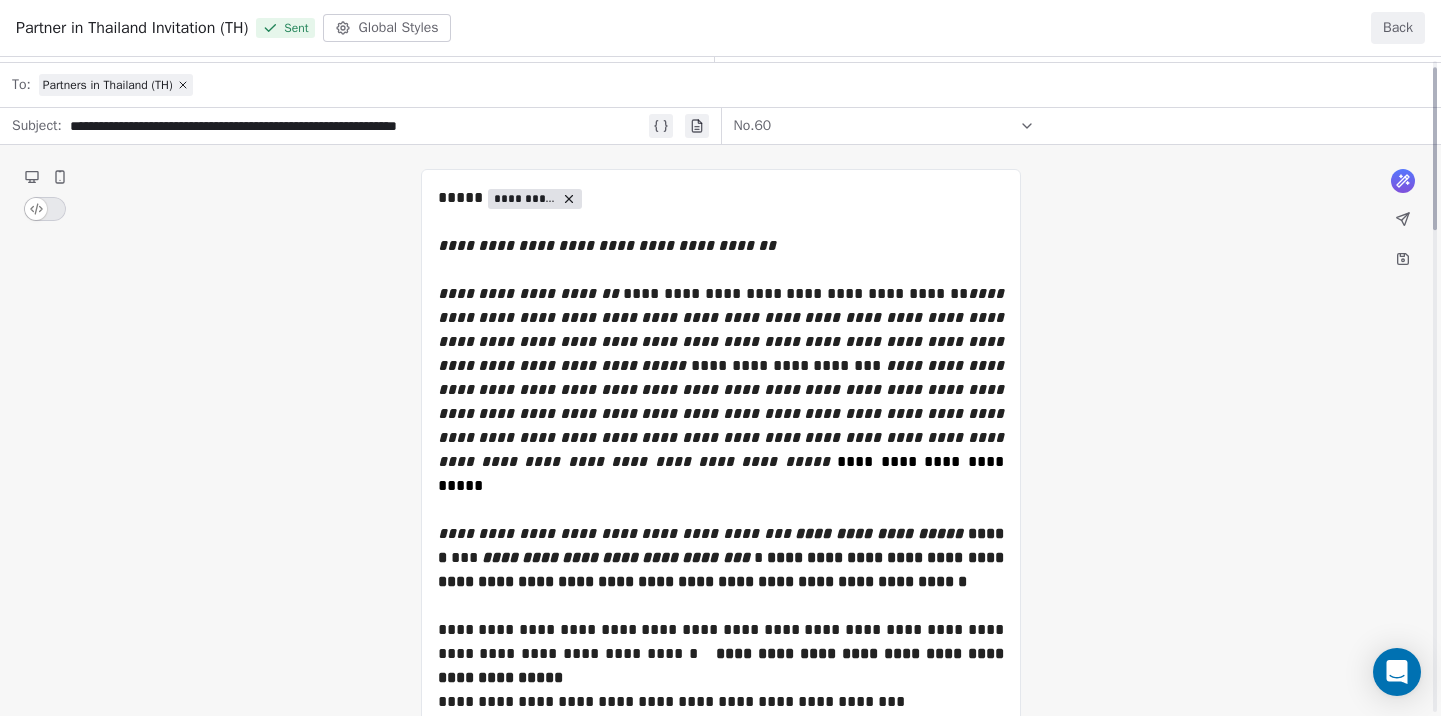 scroll, scrollTop: 57, scrollLeft: 0, axis: vertical 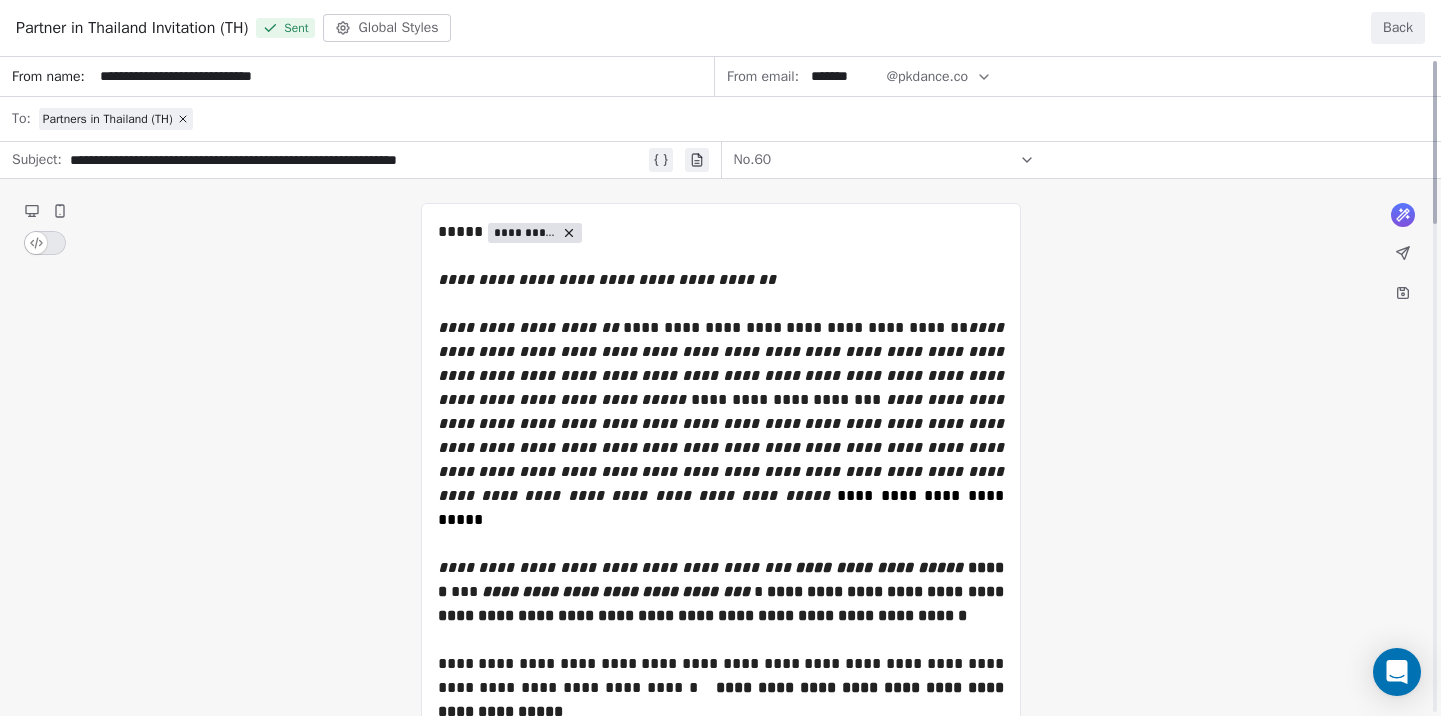 click on "**********" at bounding box center [720, 1364] 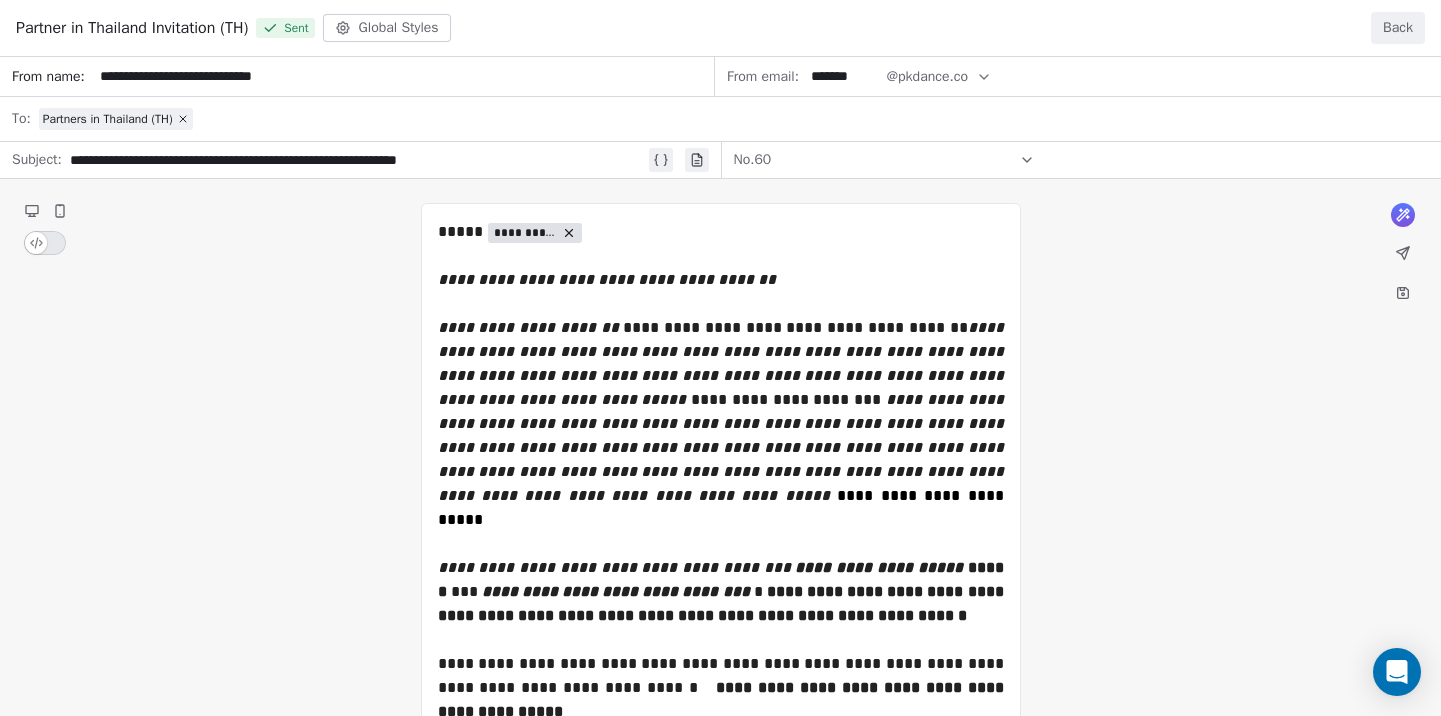 click on "**********" at bounding box center [720, 1364] 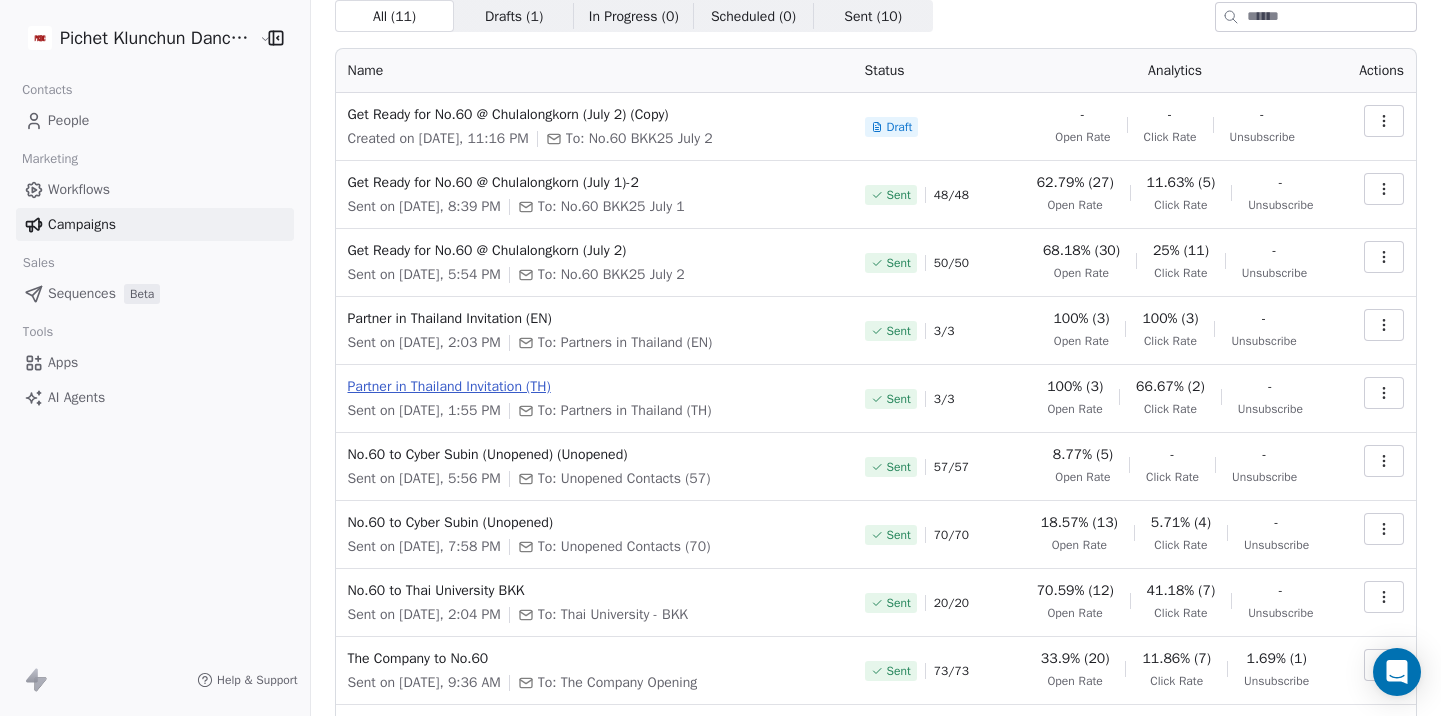 click on "Partner in Thailand Invitation (TH)" at bounding box center [594, 387] 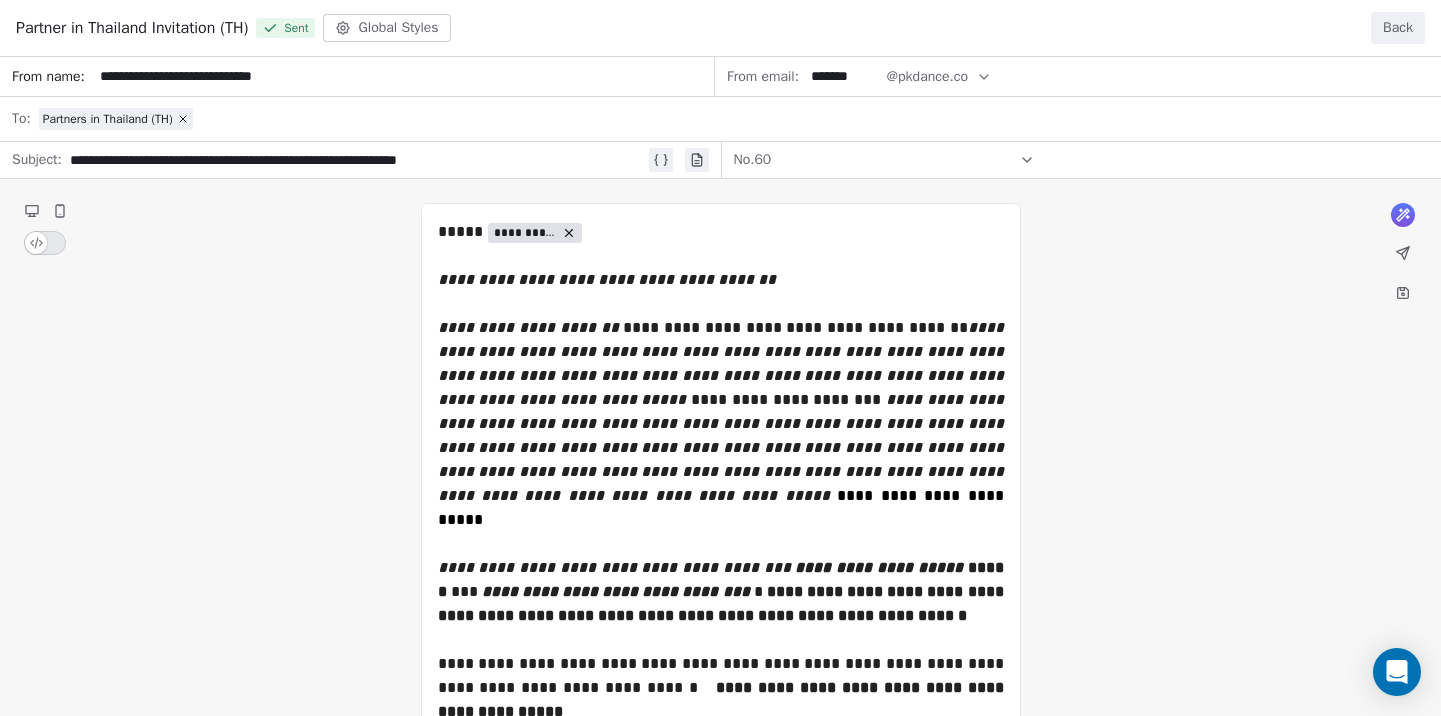click on "**********" at bounding box center [720, 1364] 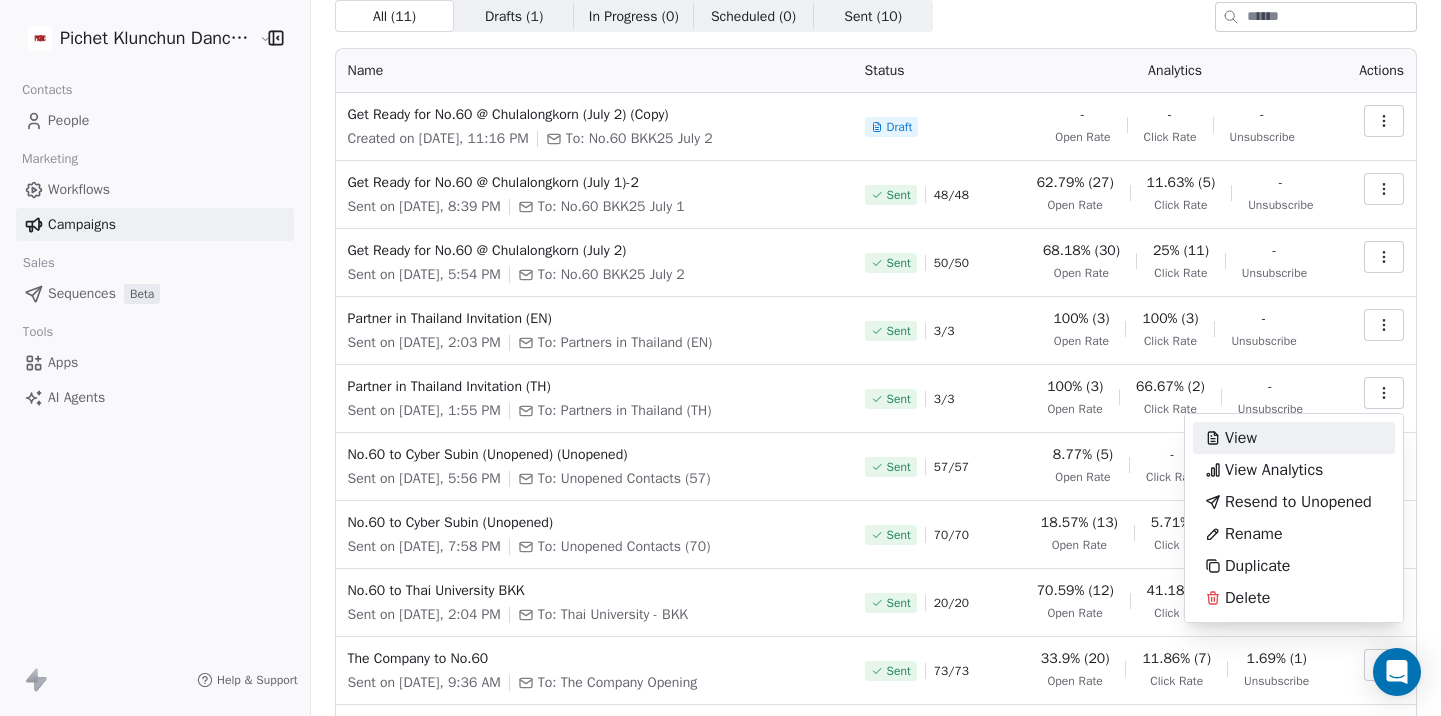 click on "View" at bounding box center [1294, 438] 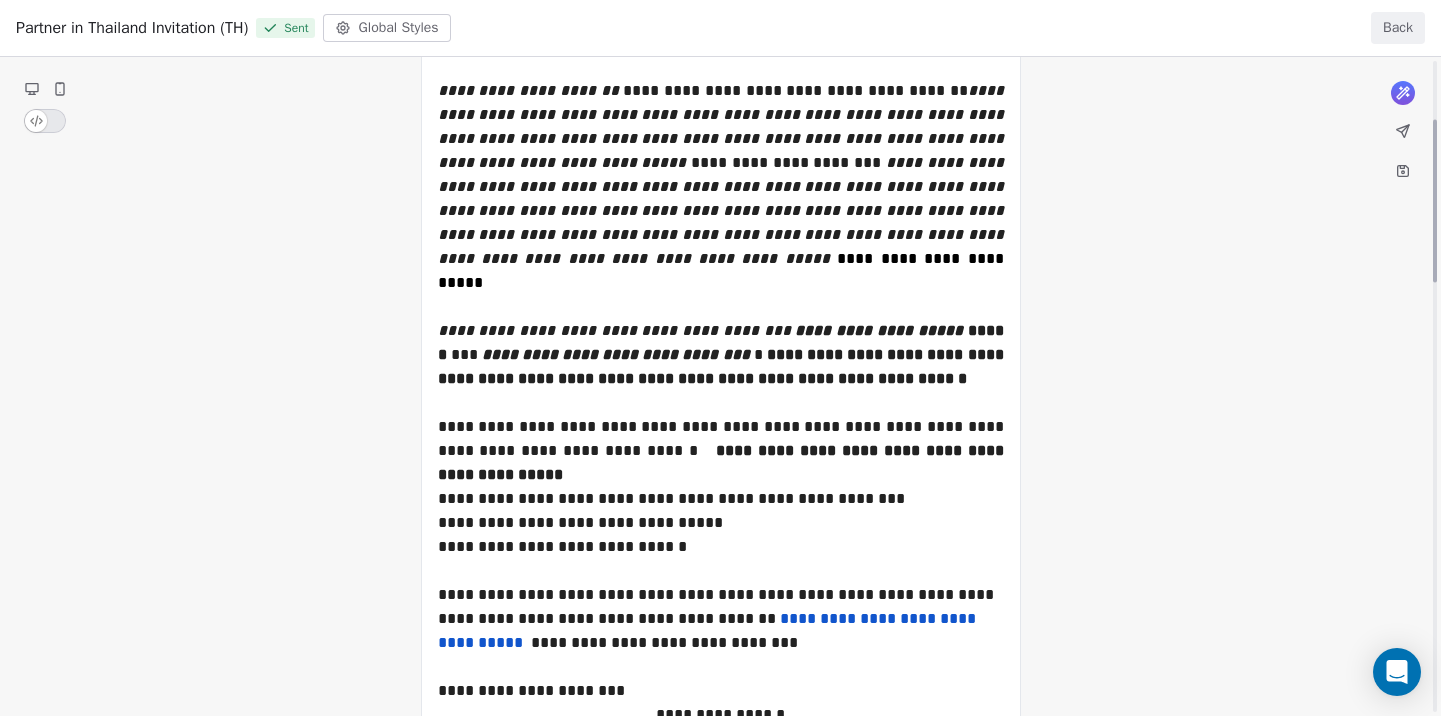 click on "**********" at bounding box center (720, 1127) 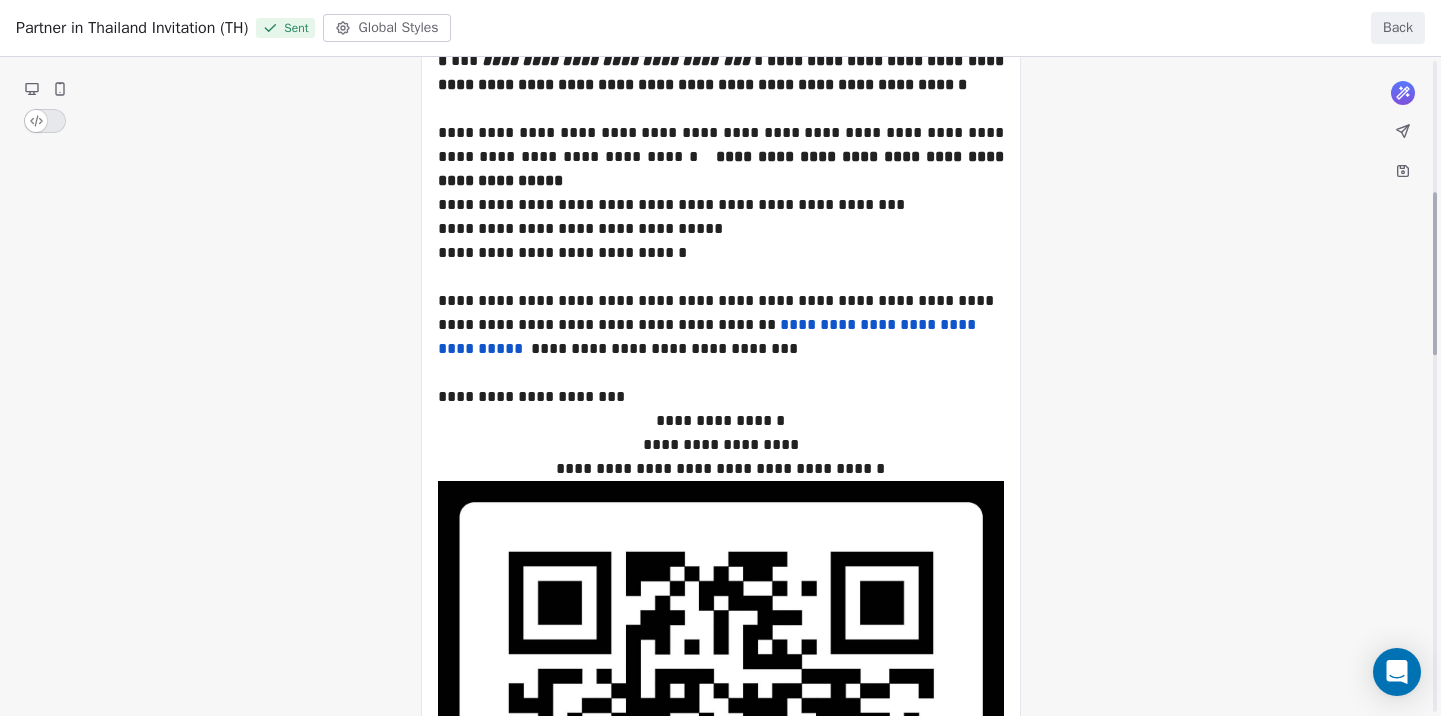 drag, startPoint x: 706, startPoint y: 464, endPoint x: 681, endPoint y: 252, distance: 213.46896 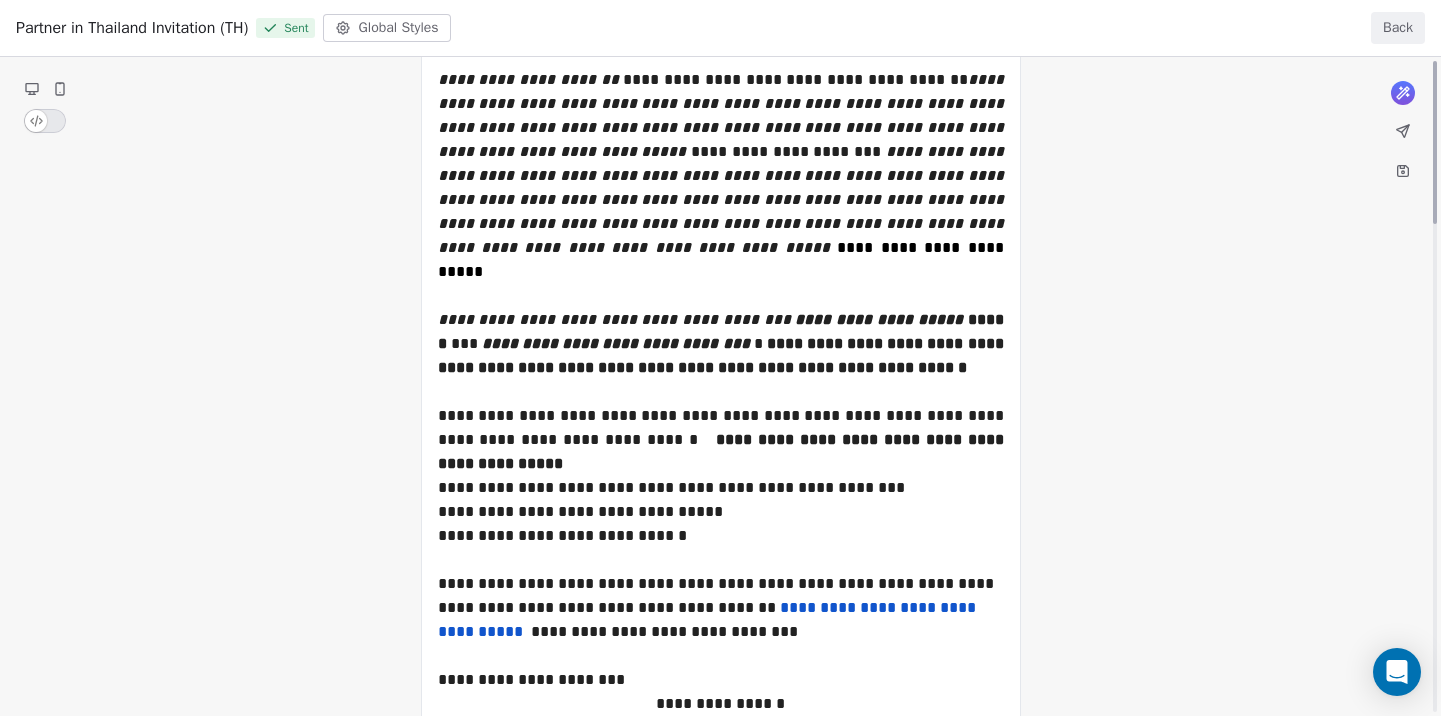 scroll, scrollTop: 0, scrollLeft: 0, axis: both 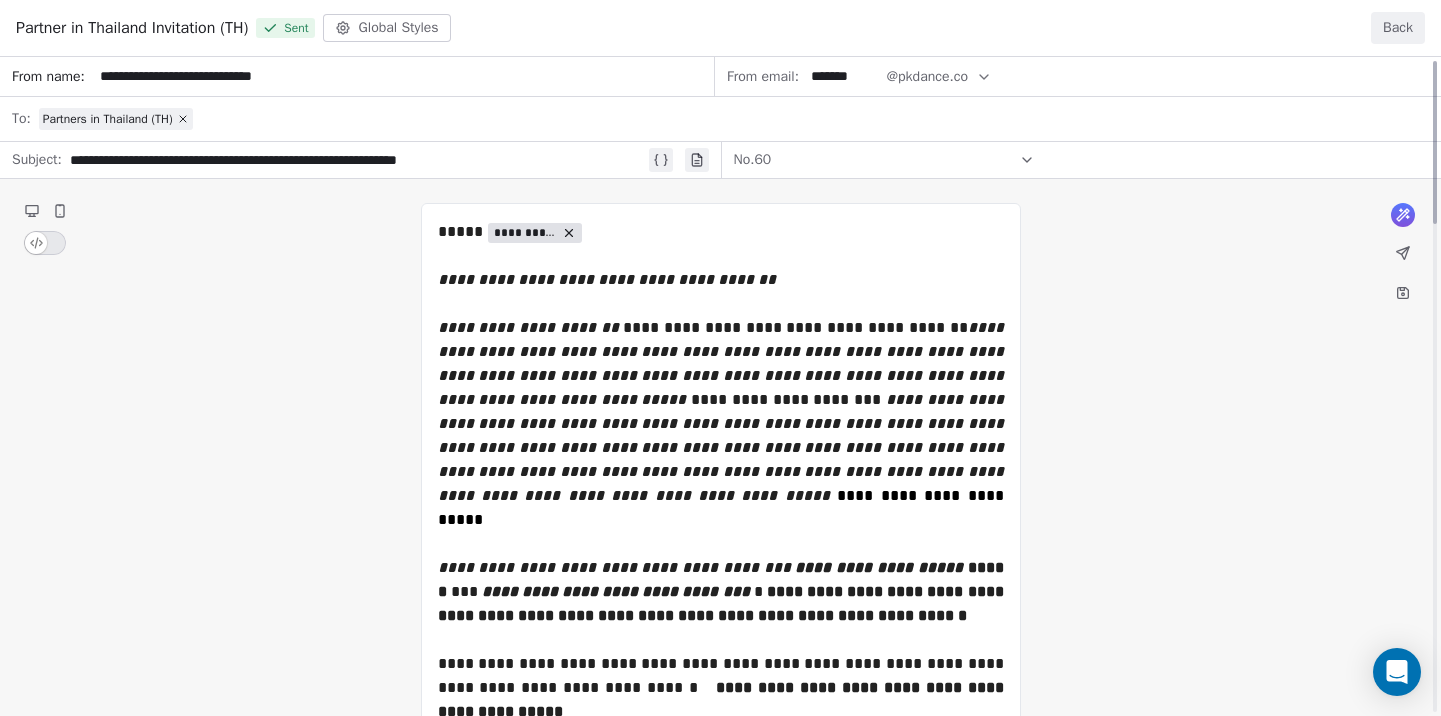 click on "**********" at bounding box center [720, 1364] 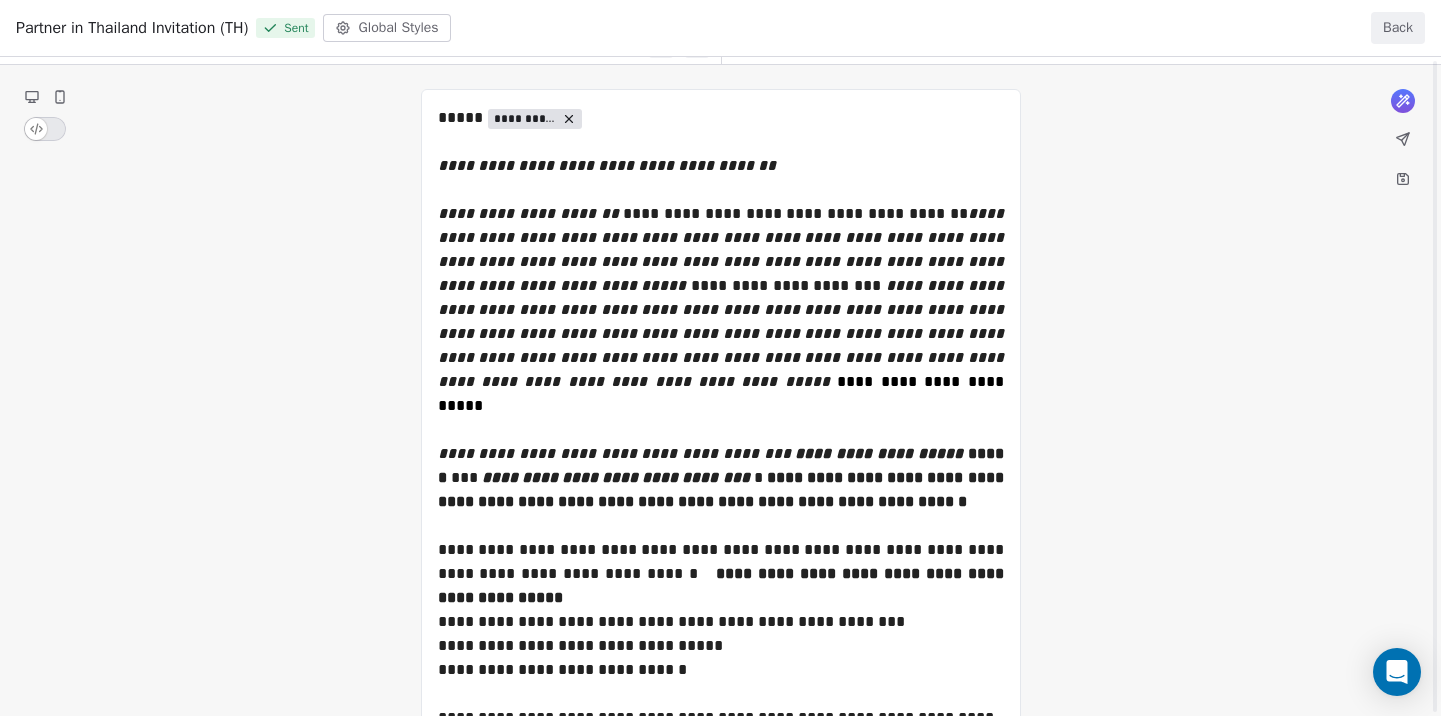 scroll, scrollTop: 0, scrollLeft: 0, axis: both 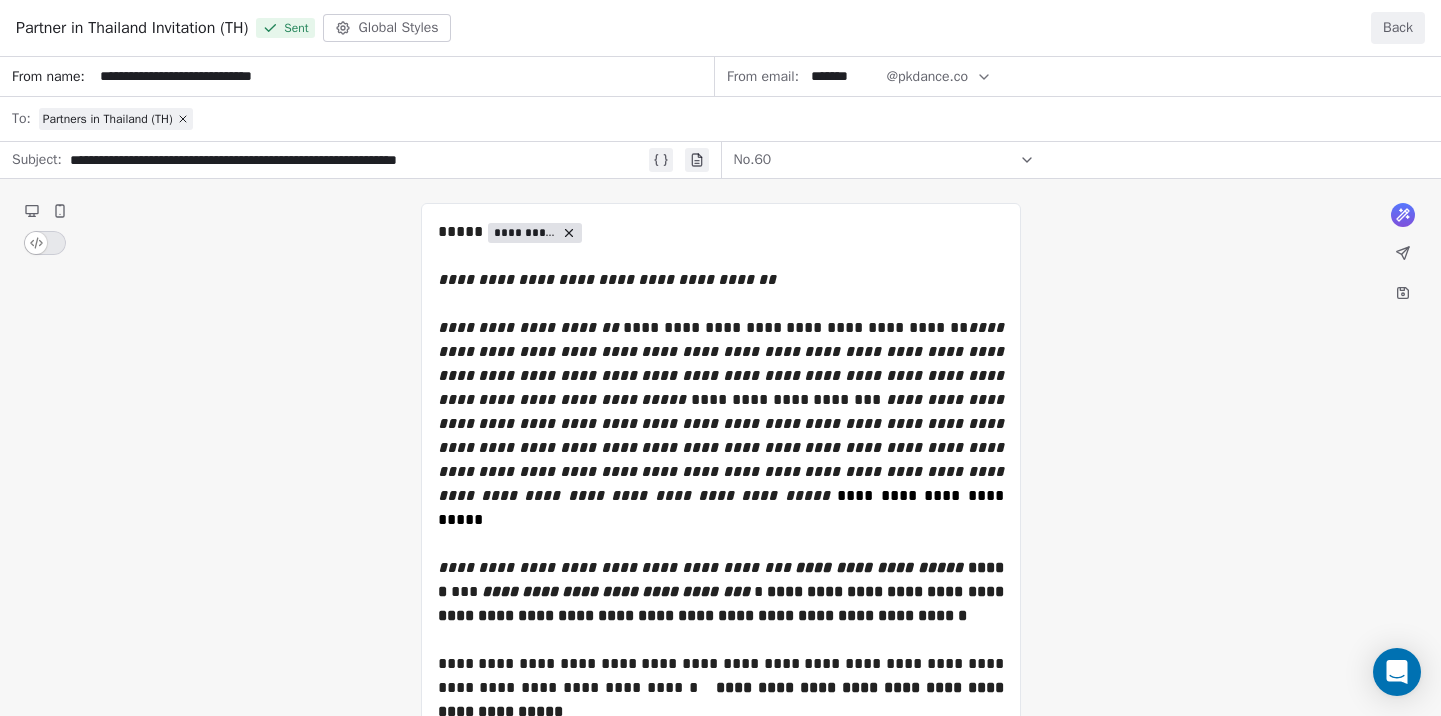 click on "Back" at bounding box center [1398, 28] 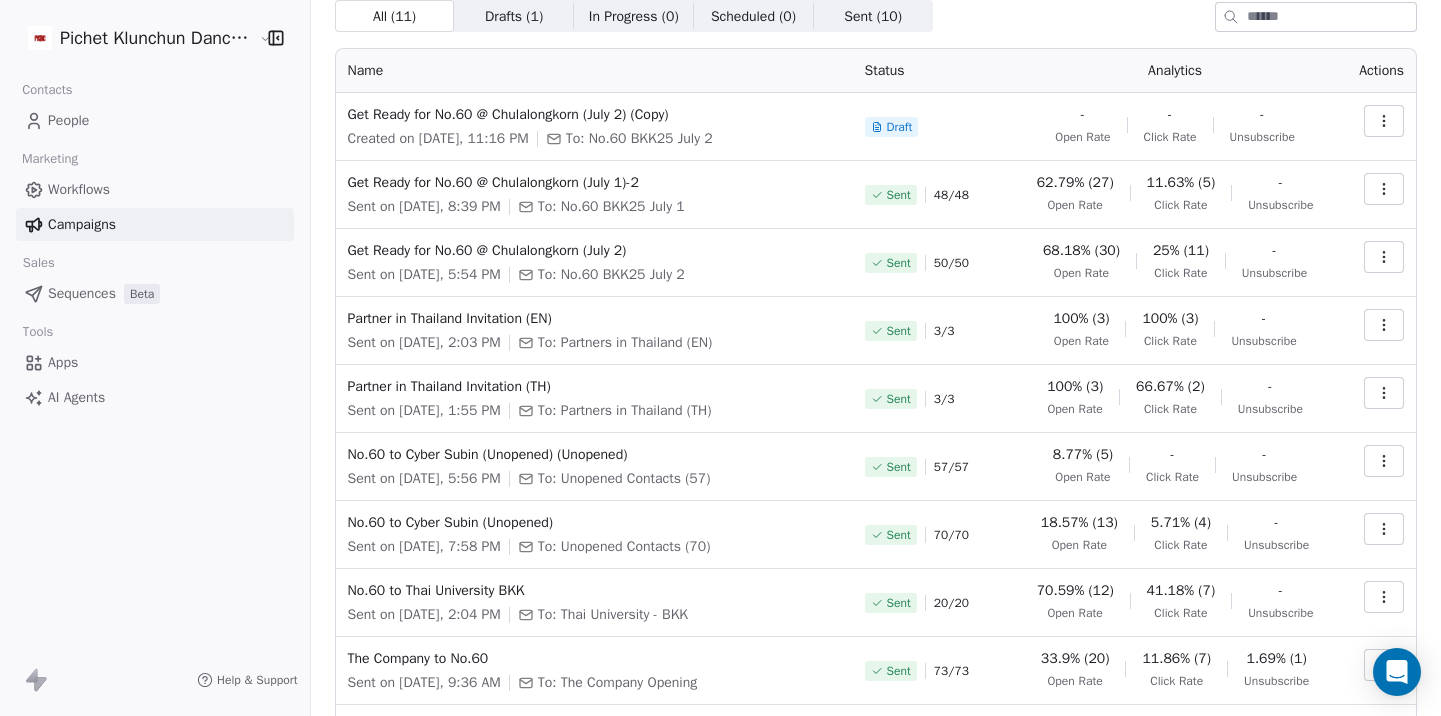click 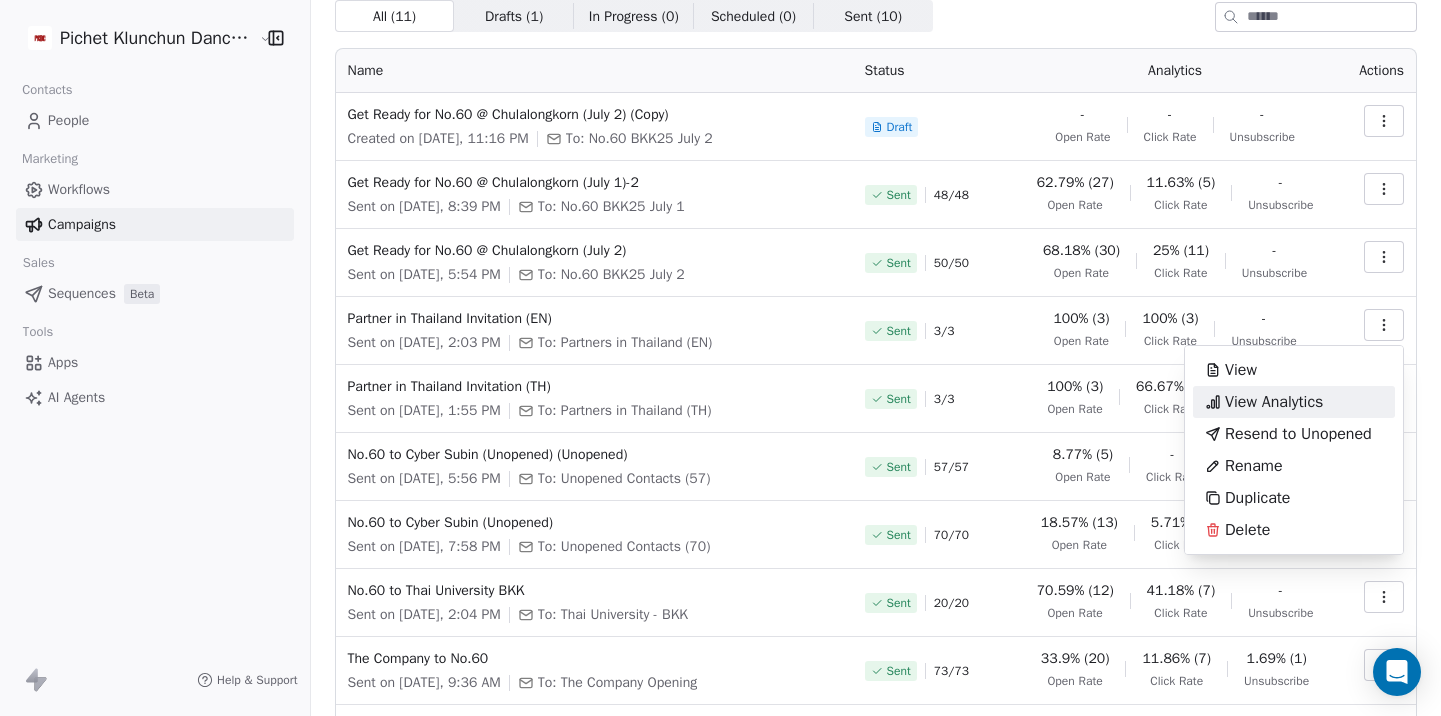 click on "Sent on [DATE], 8:39 PM To: No.60 BKK25 July 1  Sent 48 / 48 62.79% (27) Open Rate 11.63% (5) Click Rate - Unsubscribe Get Ready for No.60 @ Chulalongkorn (July 2) Sent on [DATE], 5:54 PM To: No.60 BKK25 July 2  Sent 50 / 50 68.18% (30) Open Rate 25% (11) Click Rate - Unsubscribe Partner in Thailand Invitation (EN) Sent on [DATE], 2:03 PM To: Partners in Thailand (EN)  Sent 3 / 3 100% (3) Open Rate 100% (3) Click Rate - Unsubscribe" at bounding box center [720, 358] 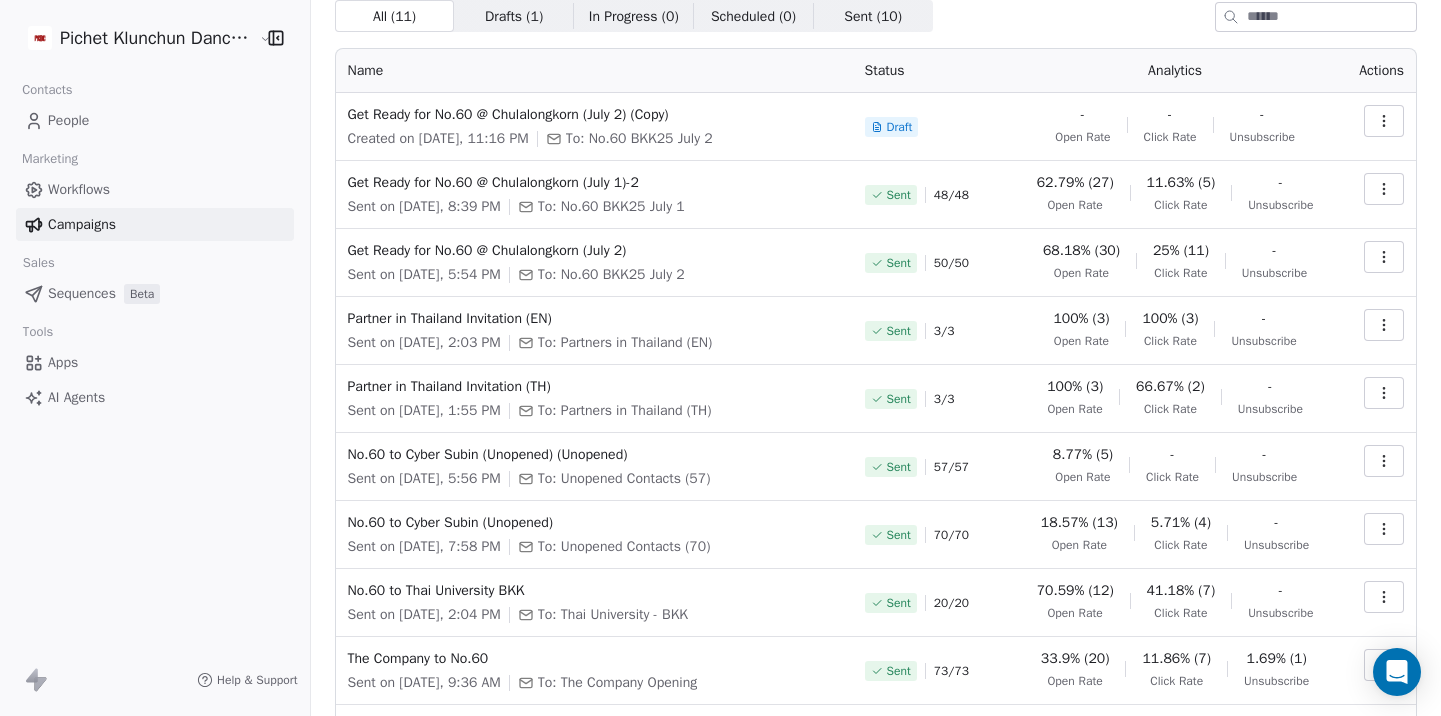 click on "Drafts ( 1 )" at bounding box center (514, 16) 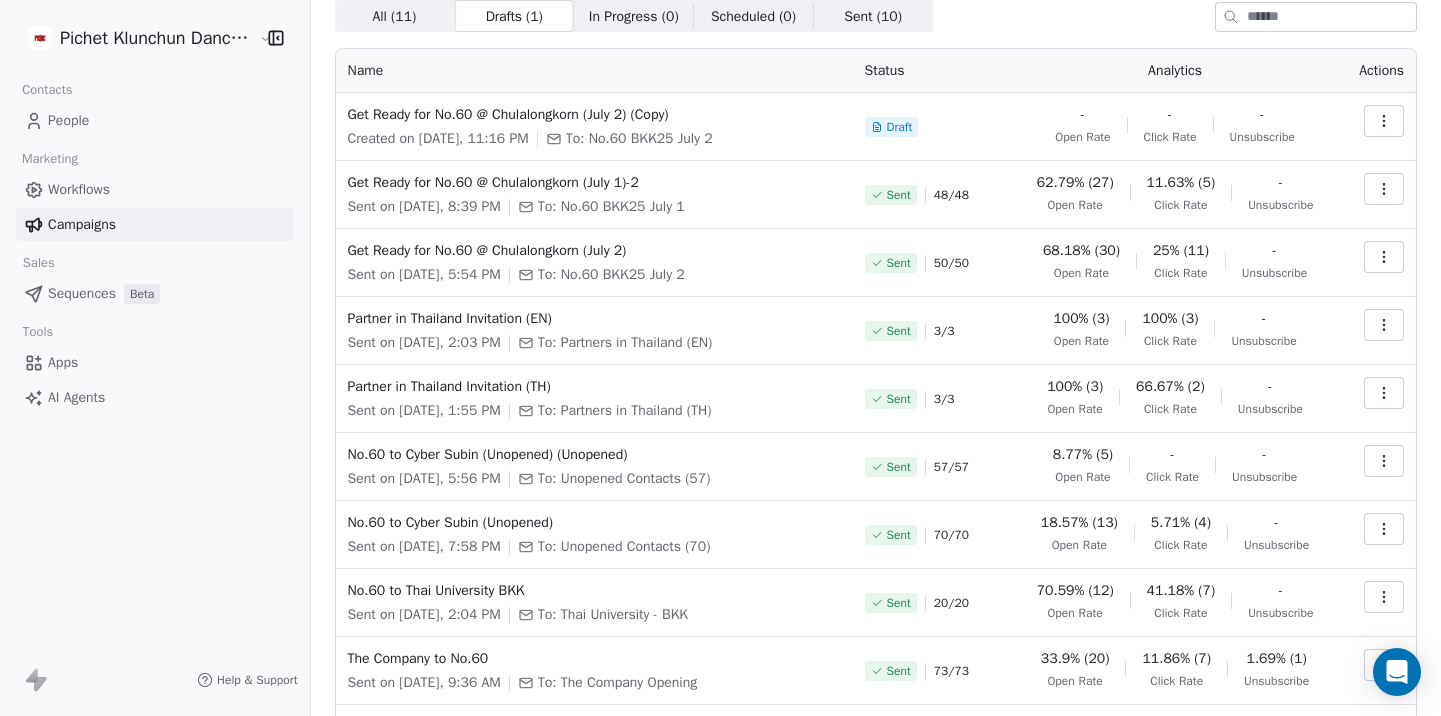 click on "All ( 11 )" at bounding box center [394, 16] 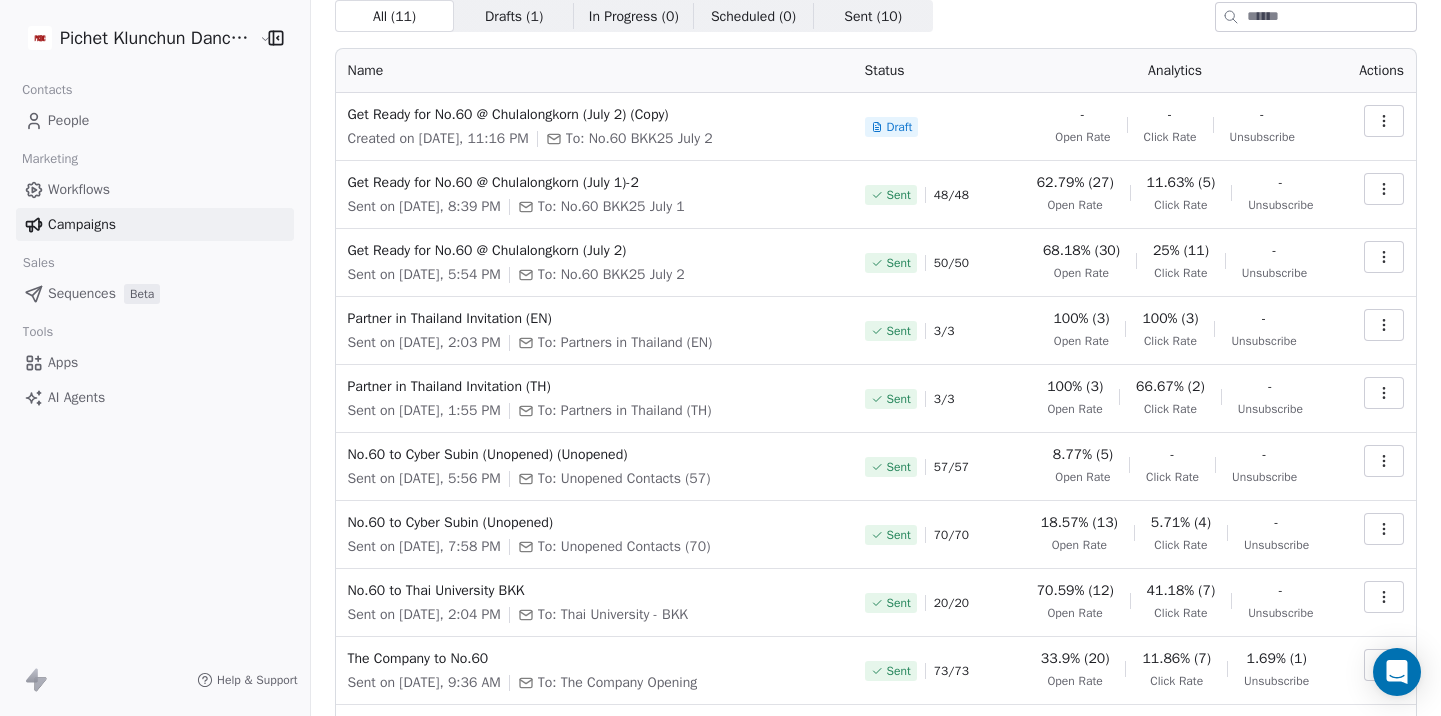 click 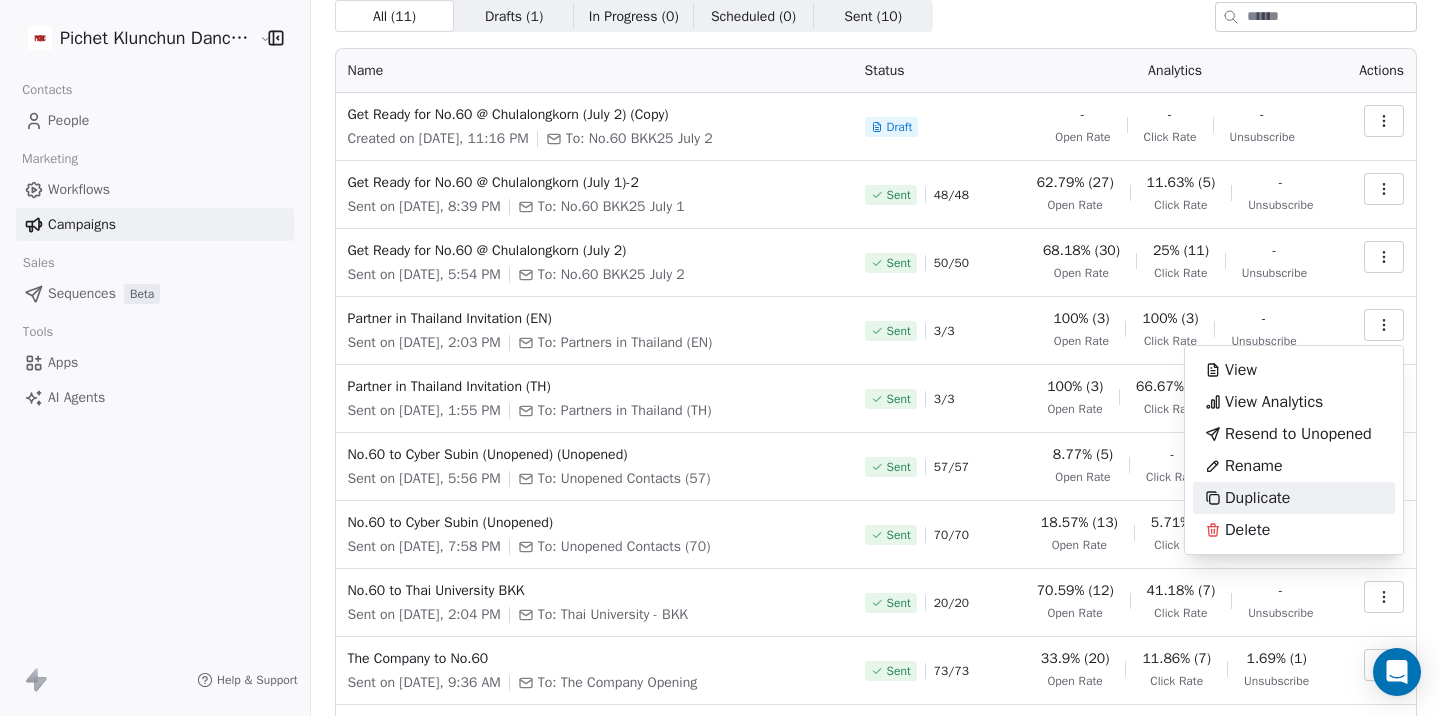 click on "Duplicate" at bounding box center [1247, 498] 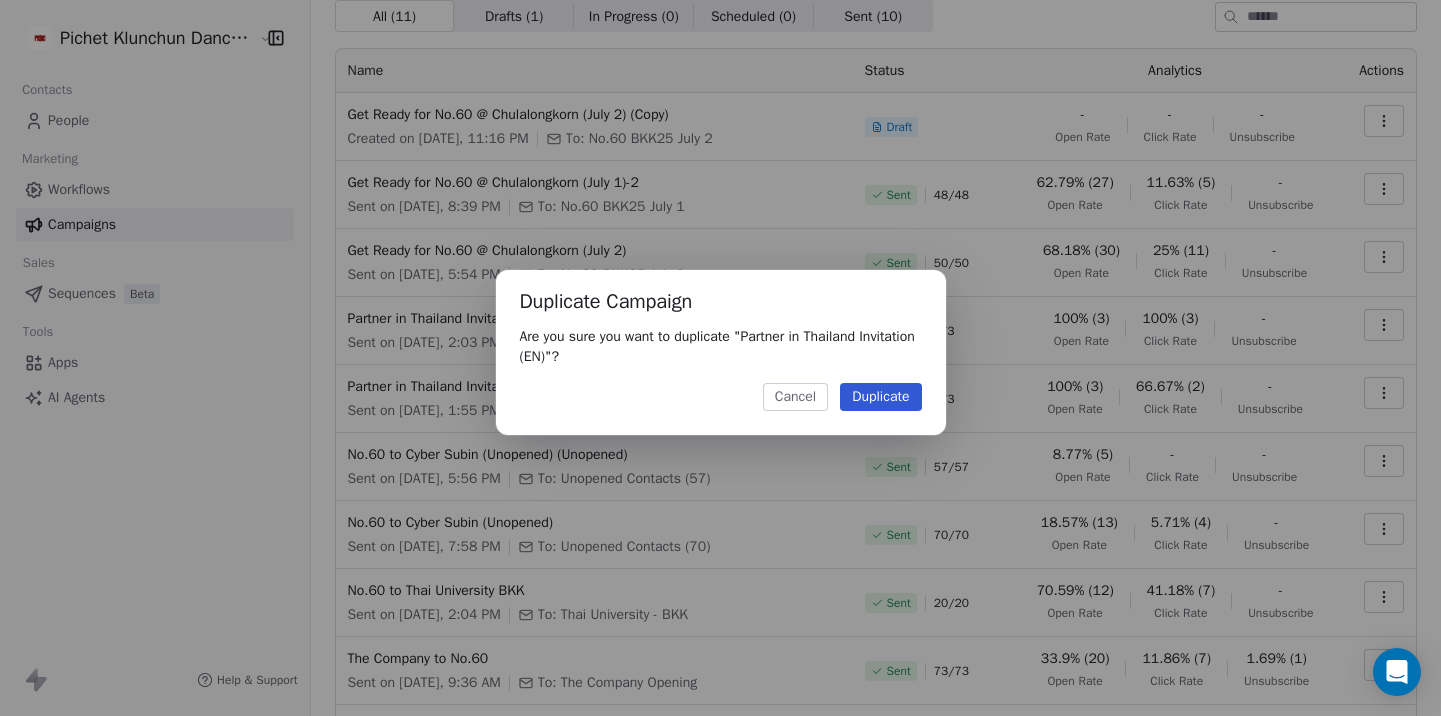 click on "Duplicate" at bounding box center [880, 397] 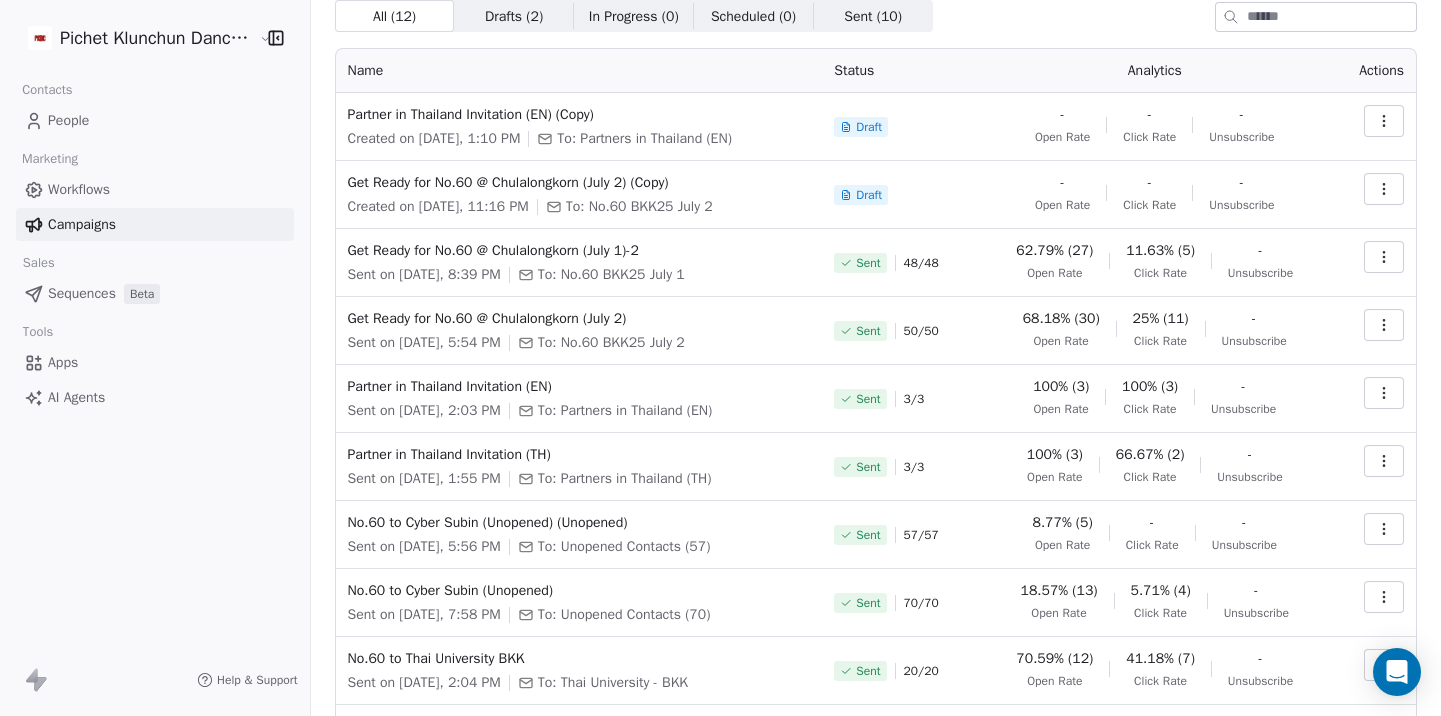 scroll, scrollTop: 0, scrollLeft: 0, axis: both 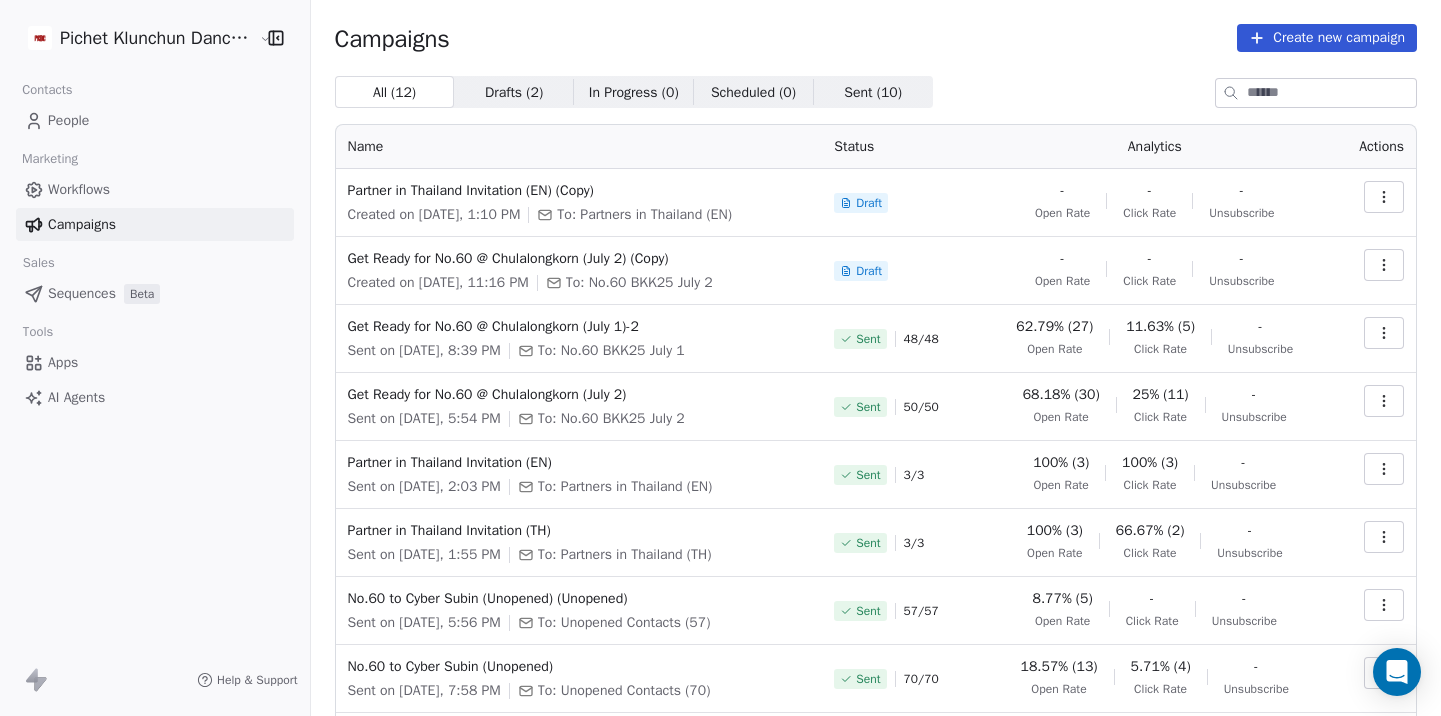 click 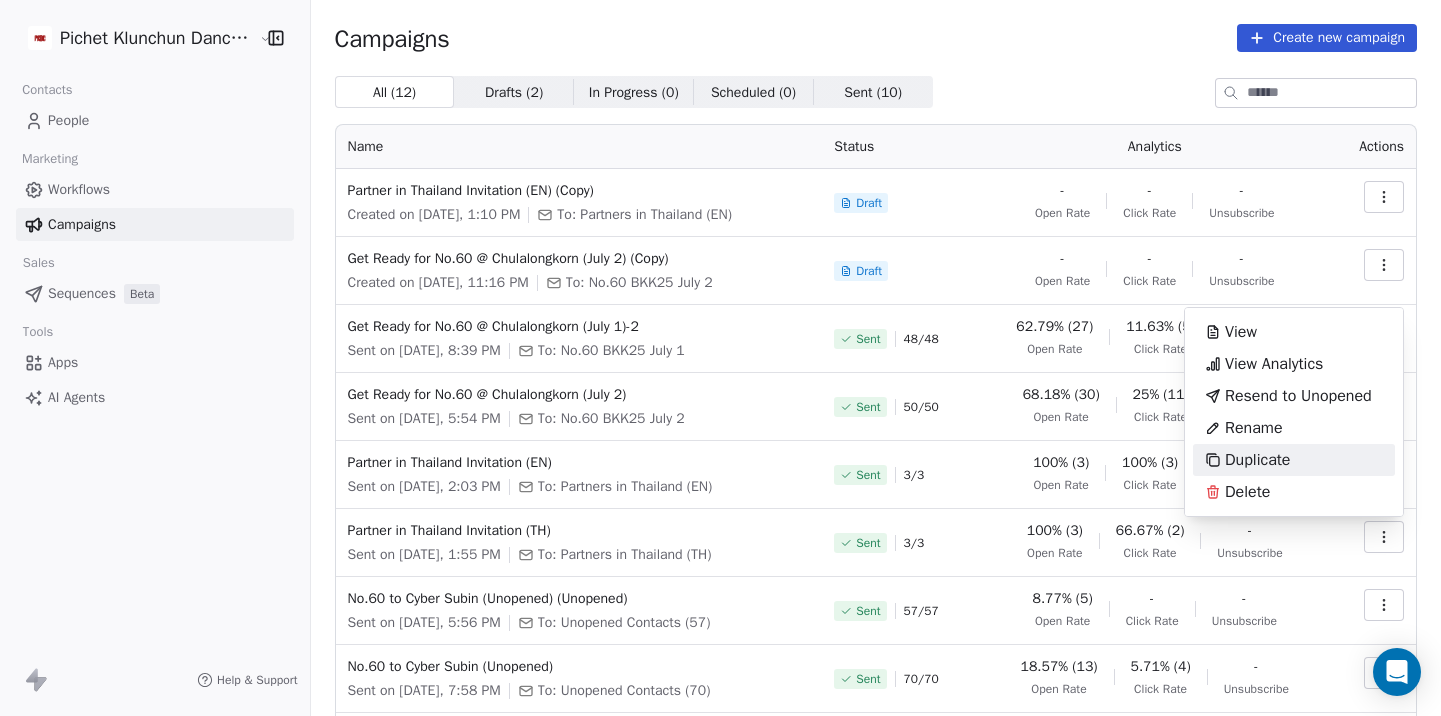 click on "Duplicate" at bounding box center (1257, 460) 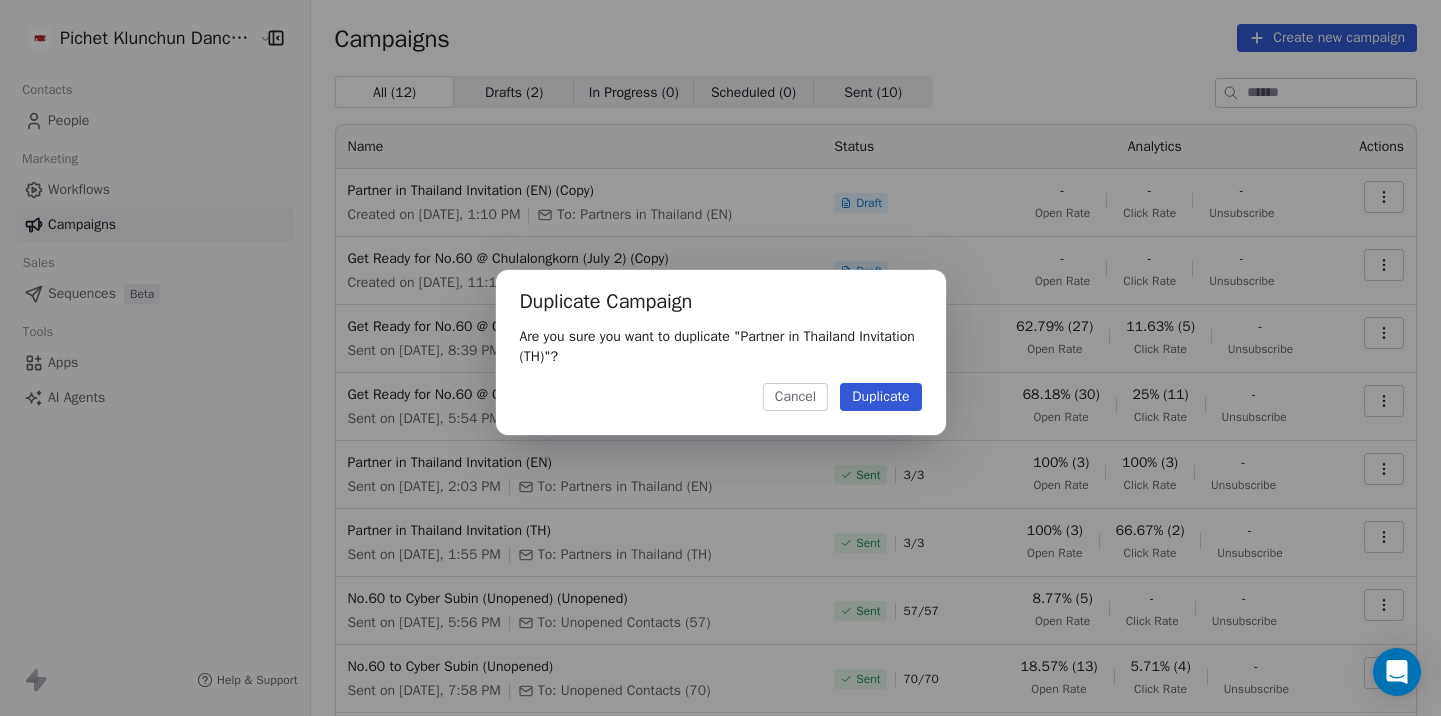 click on "Duplicate" at bounding box center [880, 397] 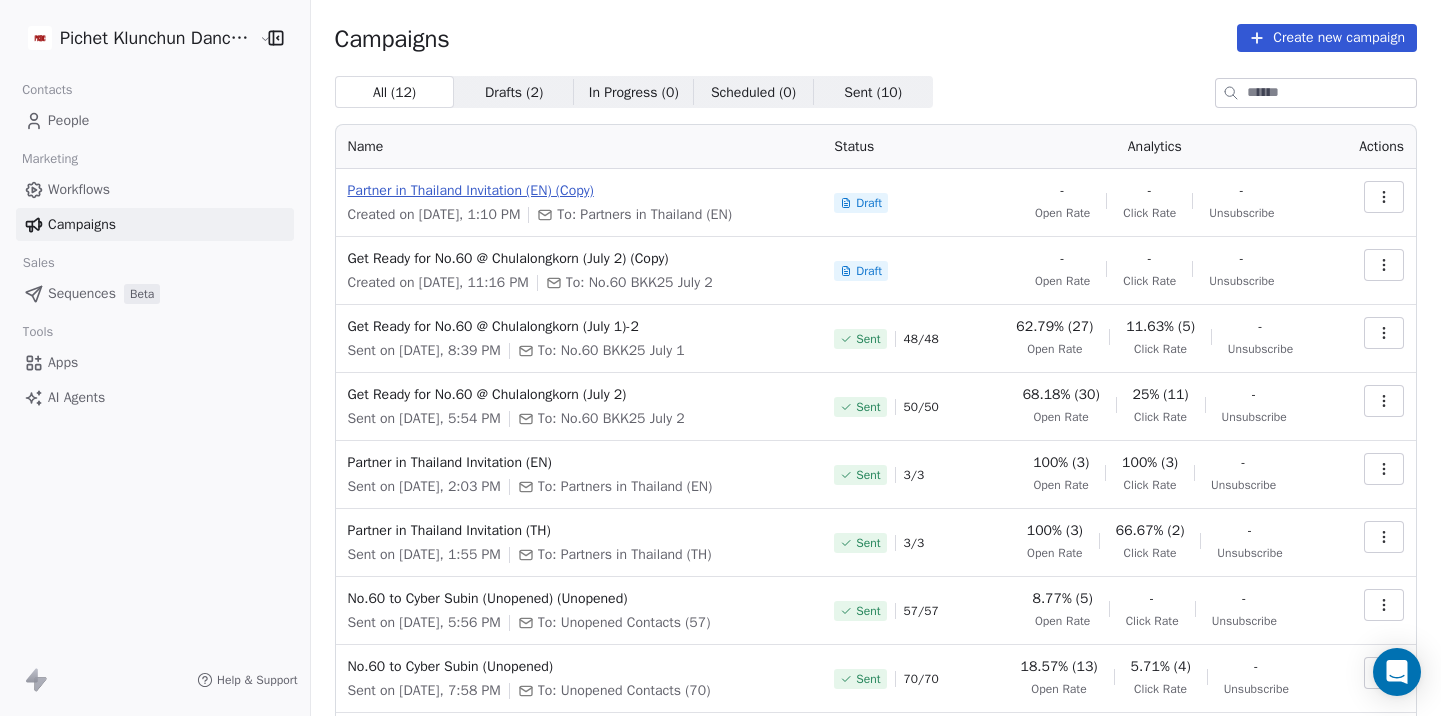 click on "Partner in Thailand Invitation (EN) (Copy) Created on [DATE], 1:10 PM To: Partners in Thailand (EN)  Draft - Open Rate - Click Rate - Unsubscribe Get Ready for No.60 @ Chulalongkorn (July 2) (Copy) Created on [DATE], 11:16 PM To: No.60 BKK25 July 2  Draft - Open Rate - Click Rate - Unsubscribe Get Ready for No.60 @ Chulalongkorn (July 1)-2 Sent on [DATE], 8:39 PM To: No.60 BKK25 July 1  Sent 48 / 48 62.79% (27) Open Rate 11.63% (5) Click Rate - Unsubscribe Get Ready for No.60 @ Chulalongkorn (July 2) Sent on [DATE], 5:54 PM To: No.60 BKK25 July 2  Sent 50 / 50 68.18% (30) Open Rate 25% (11) Click Rate - Unsubscribe Partner in Thailand Invitation (EN) Sent on [DATE], 2:03 PM To: Partners in Thailand (EN)  Sent 3 / 3 100% (3) Open Rate 100% (3) Click Rate - Unsubscribe Partner in Thailand Invitation (TH) Sent on [DATE], 1:55 PM To: Partners in Thailand (TH)  Sent 3 / 3 100% (3) Open Rate 66.67% (2) Click Rate - Unsubscribe No.60 to Cyber Subin (Unopened) (Unopened) Sent 57 / 57" at bounding box center (876, 509) 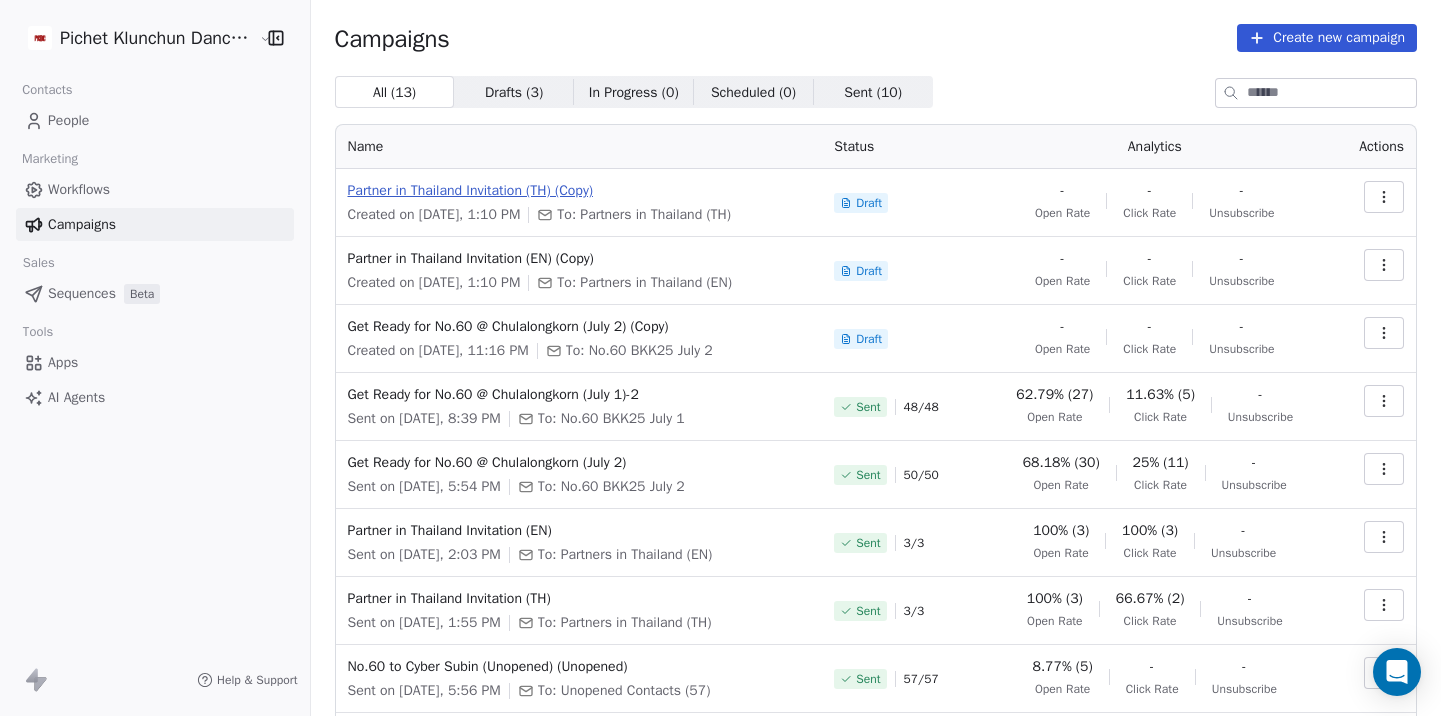 click on "Partner in Thailand Invitation (TH) (Copy)" at bounding box center [579, 191] 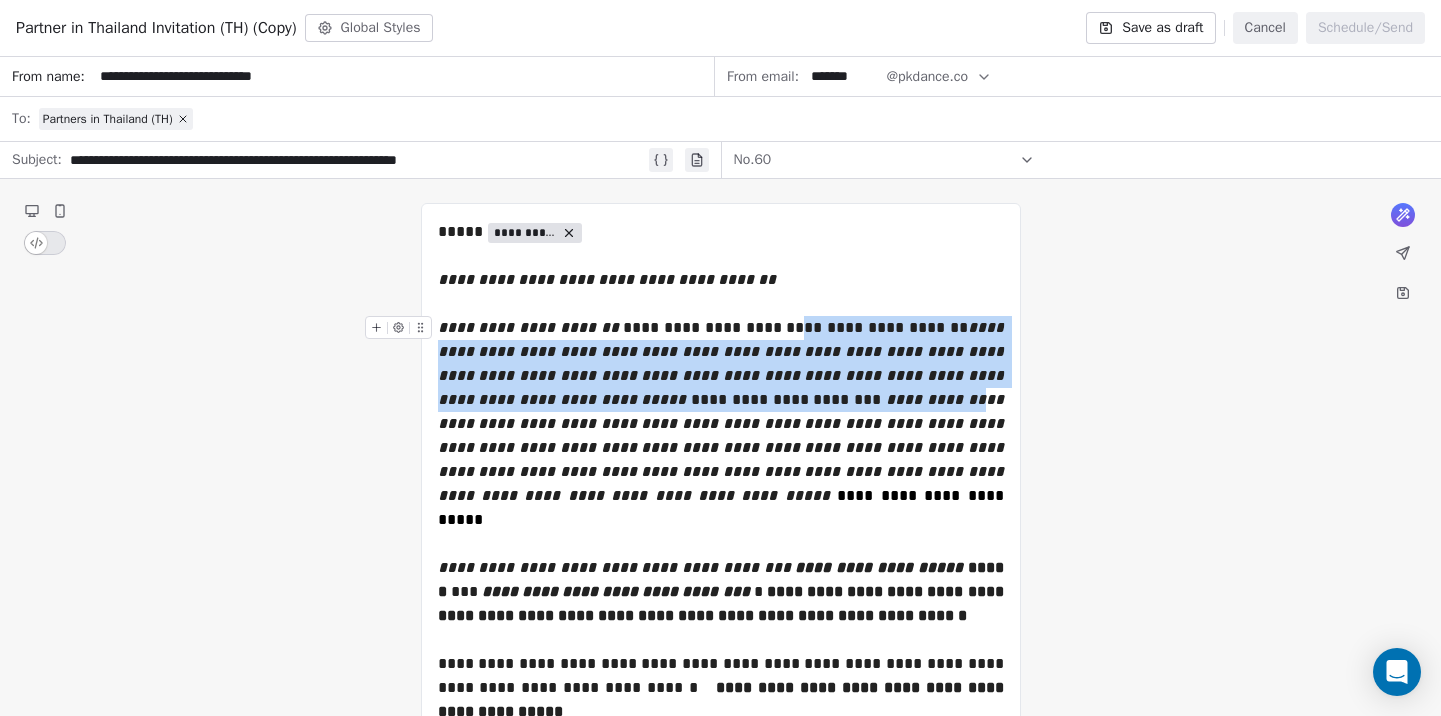drag, startPoint x: 788, startPoint y: 327, endPoint x: 867, endPoint y: 399, distance: 106.887794 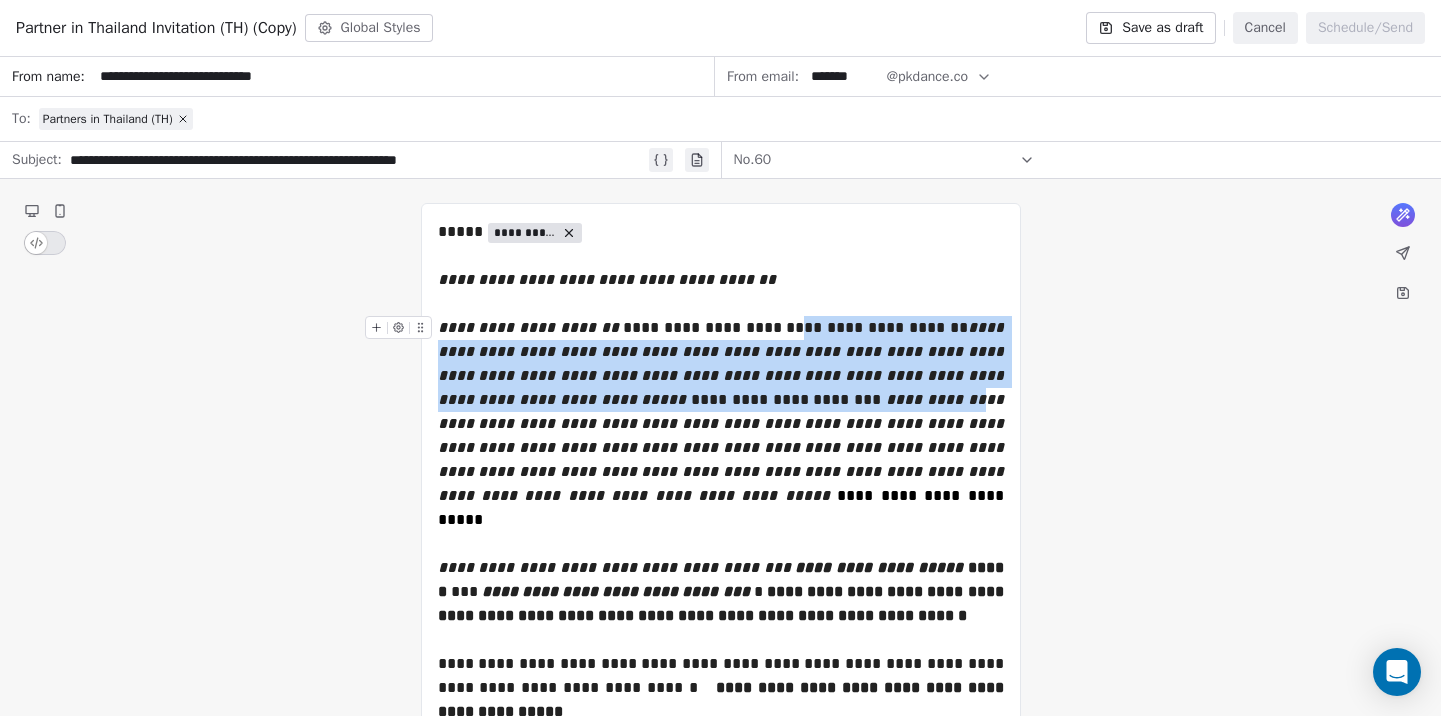 click on "**********" at bounding box center (723, 411) 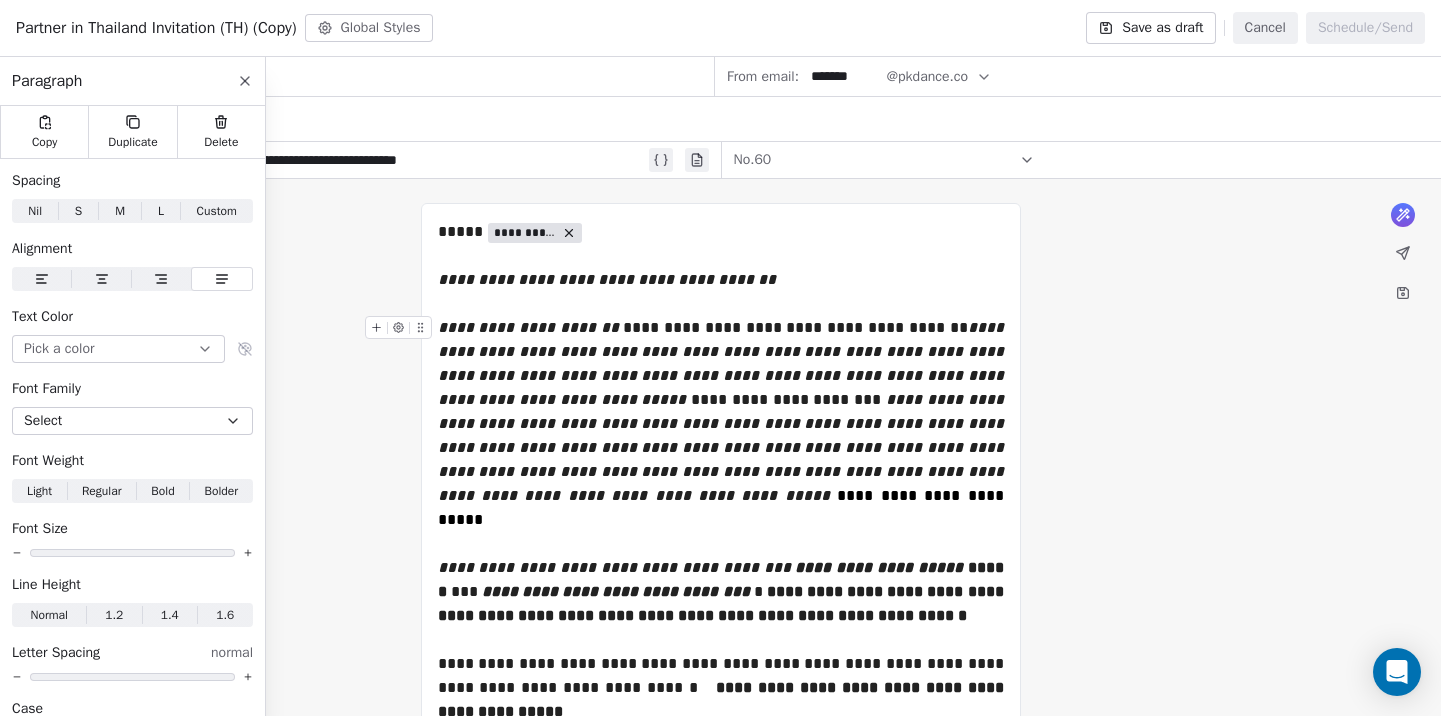 click on "**********" at bounding box center [528, 327] 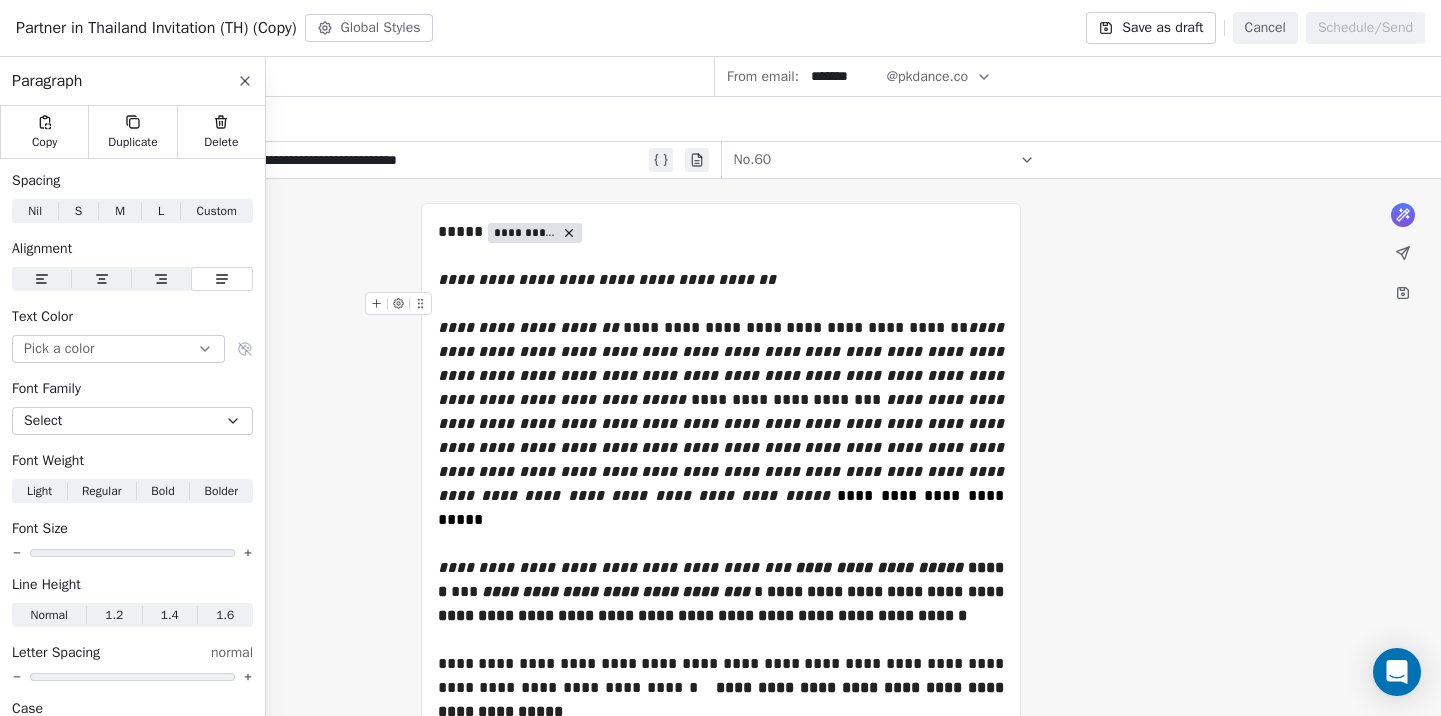 click at bounding box center [721, 304] 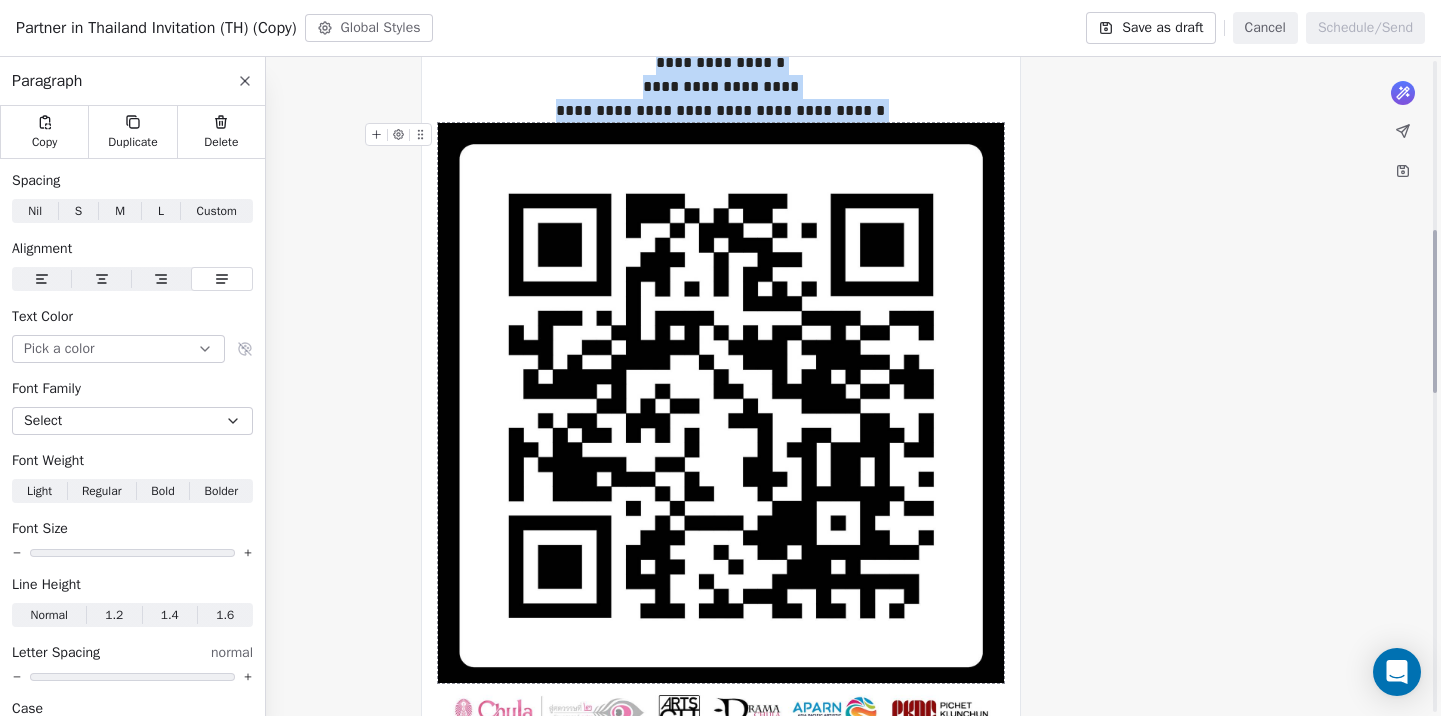 scroll, scrollTop: 1479, scrollLeft: 0, axis: vertical 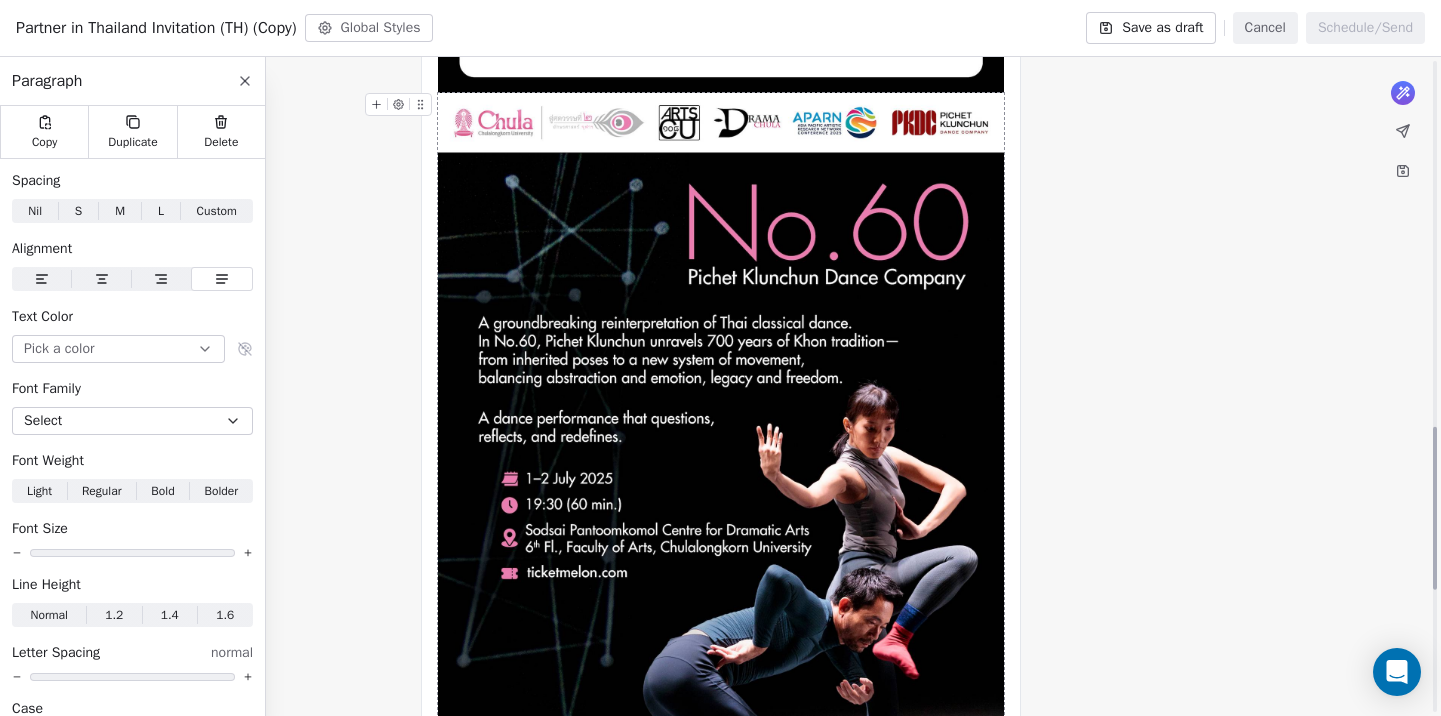 copy on "**********" 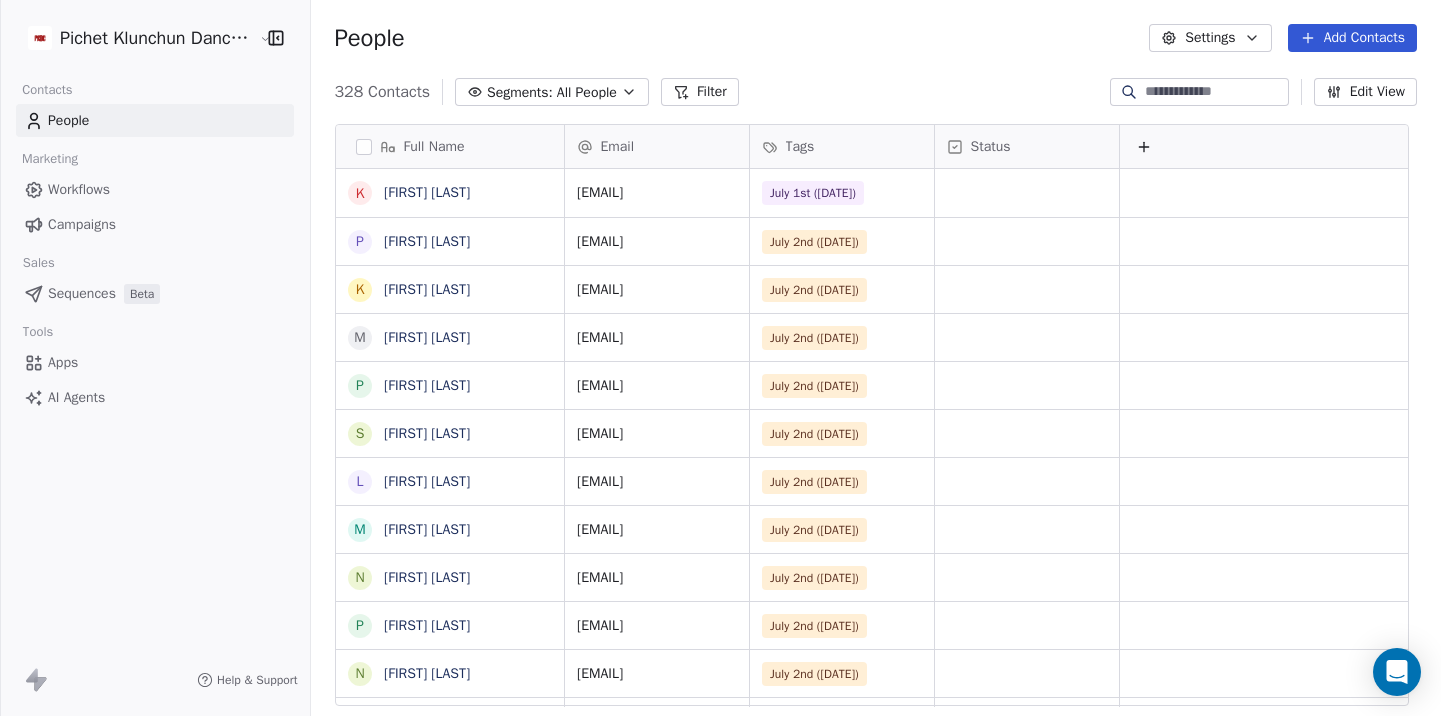 scroll, scrollTop: 1, scrollLeft: 1, axis: both 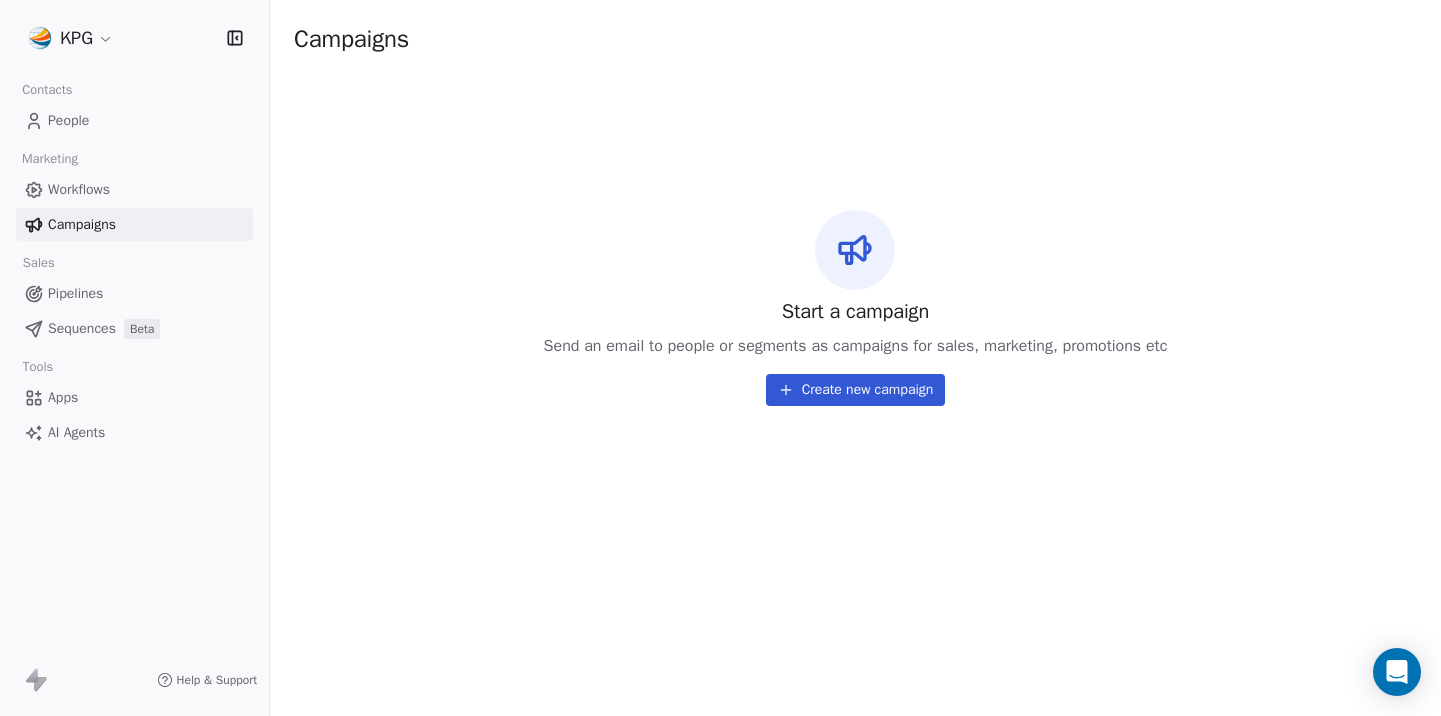 click on "Workflows" at bounding box center [79, 189] 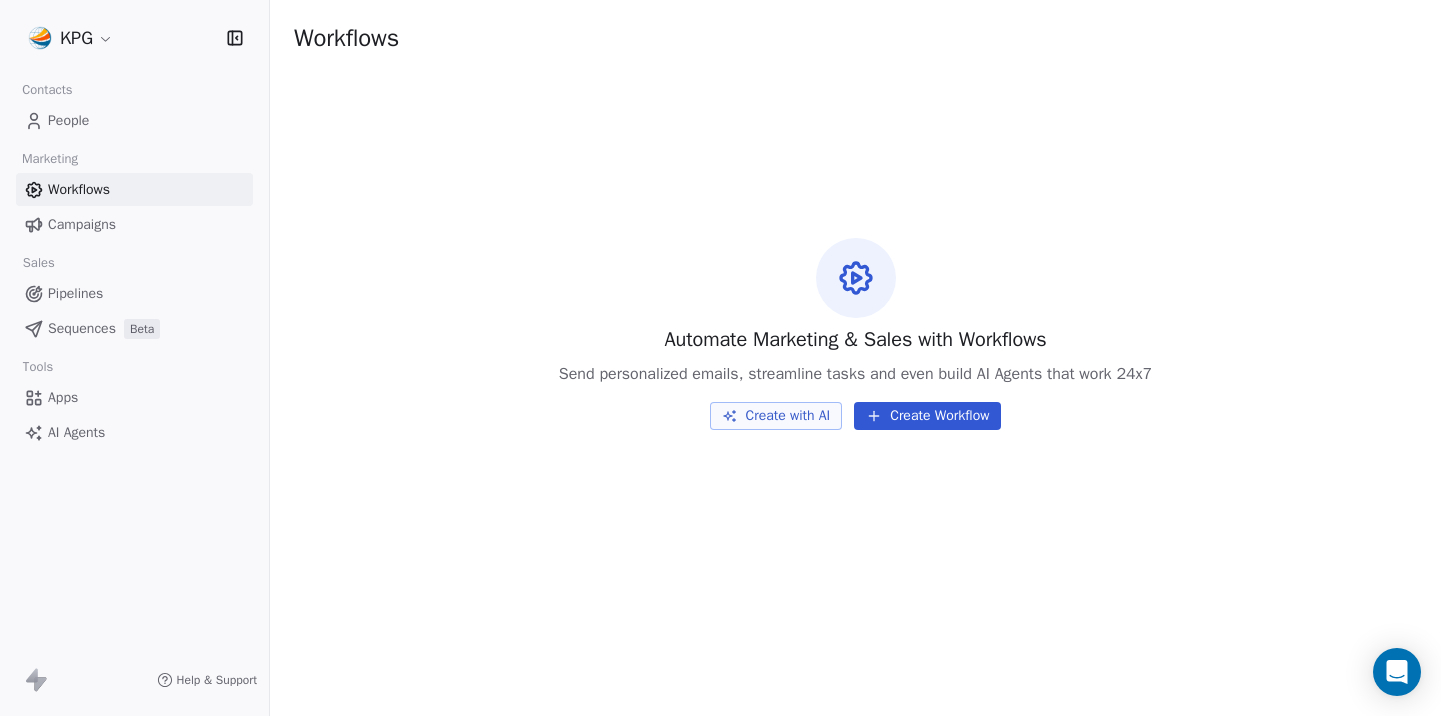 click on "Campaigns" at bounding box center (82, 224) 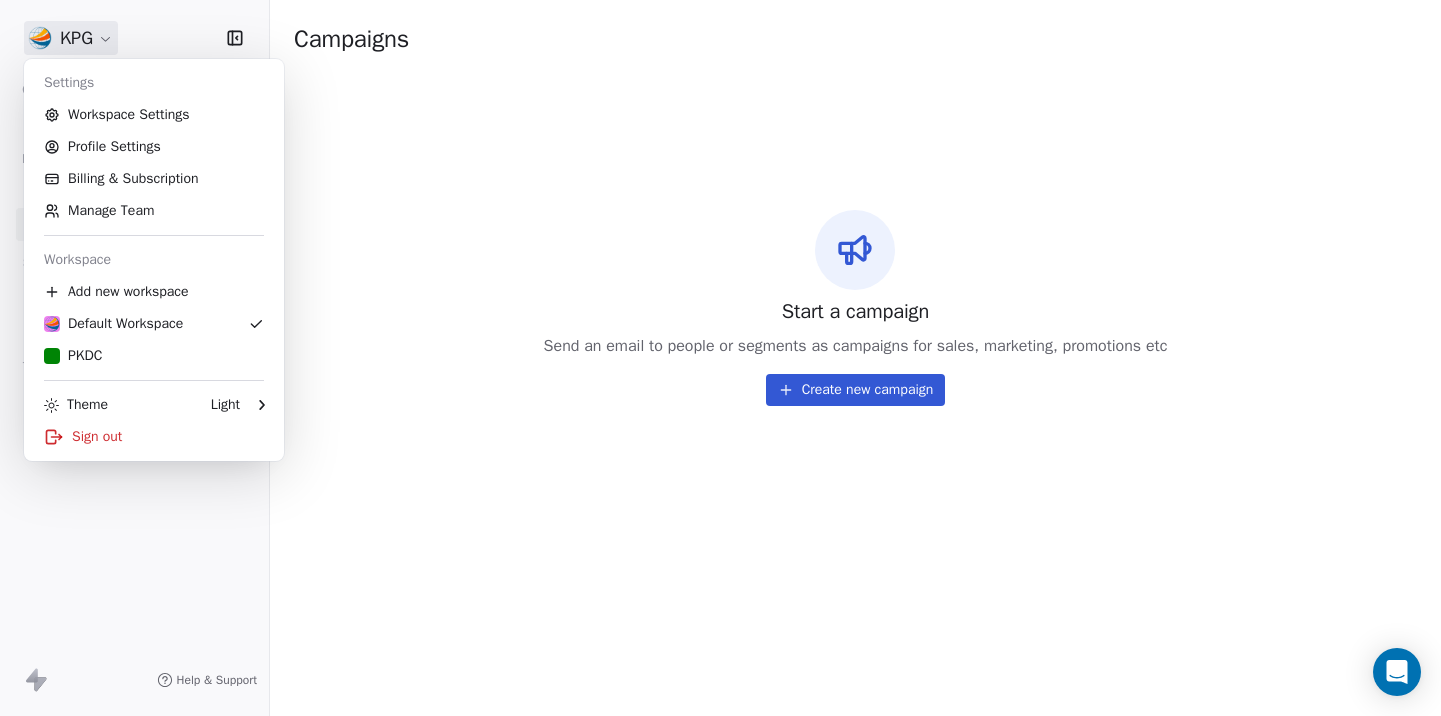 click on "KPG Contacts People Marketing Workflows Campaigns Sales Pipelines Sequences Beta Tools Apps AI Agents Help & Support Campaigns Start a campaign Send an email to people or segments as campaigns for sales, marketing, promotions etc  Create new campaign
Settings Workspace Settings Profile Settings Billing & Subscription Manage Team   Workspace Add new workspace Default Workspace PKDC Theme Light Sign out" at bounding box center [720, 358] 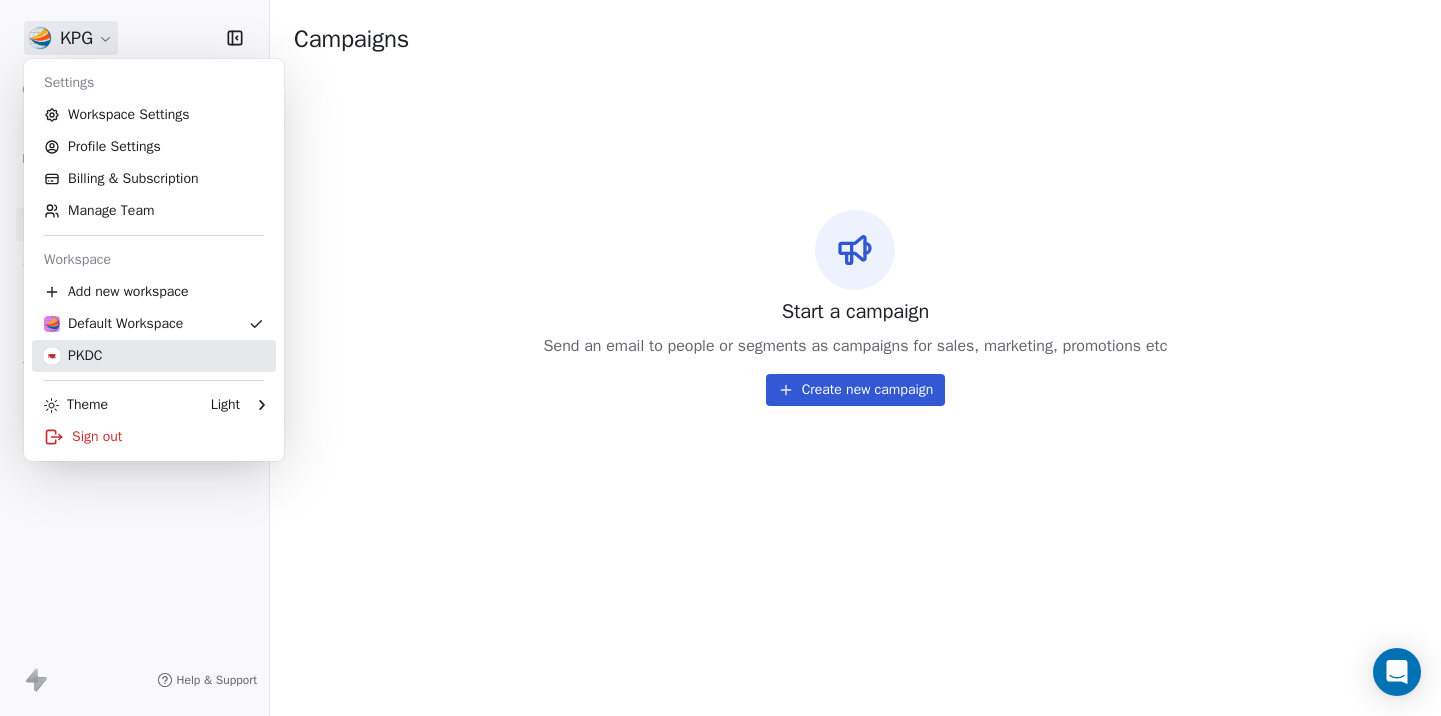 click on "PKDC" at bounding box center [154, 356] 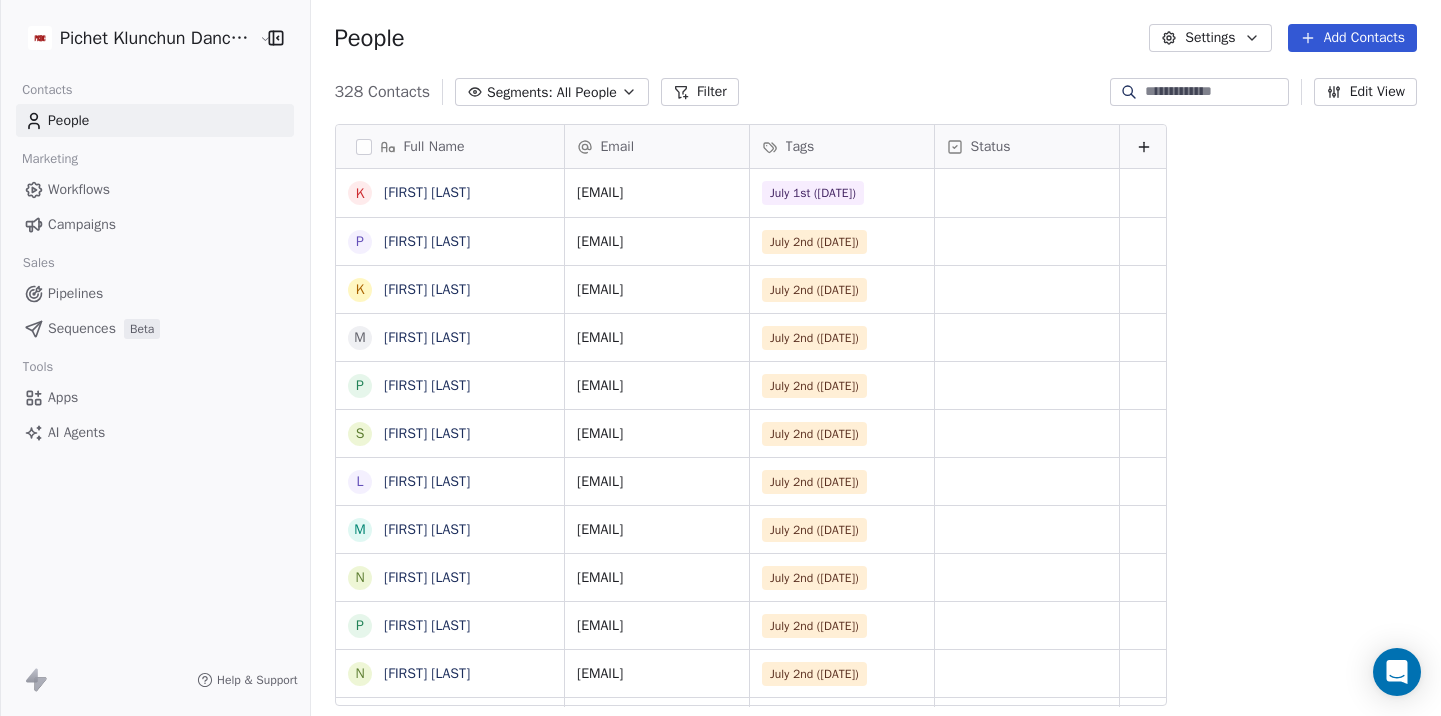 scroll, scrollTop: 1, scrollLeft: 1, axis: both 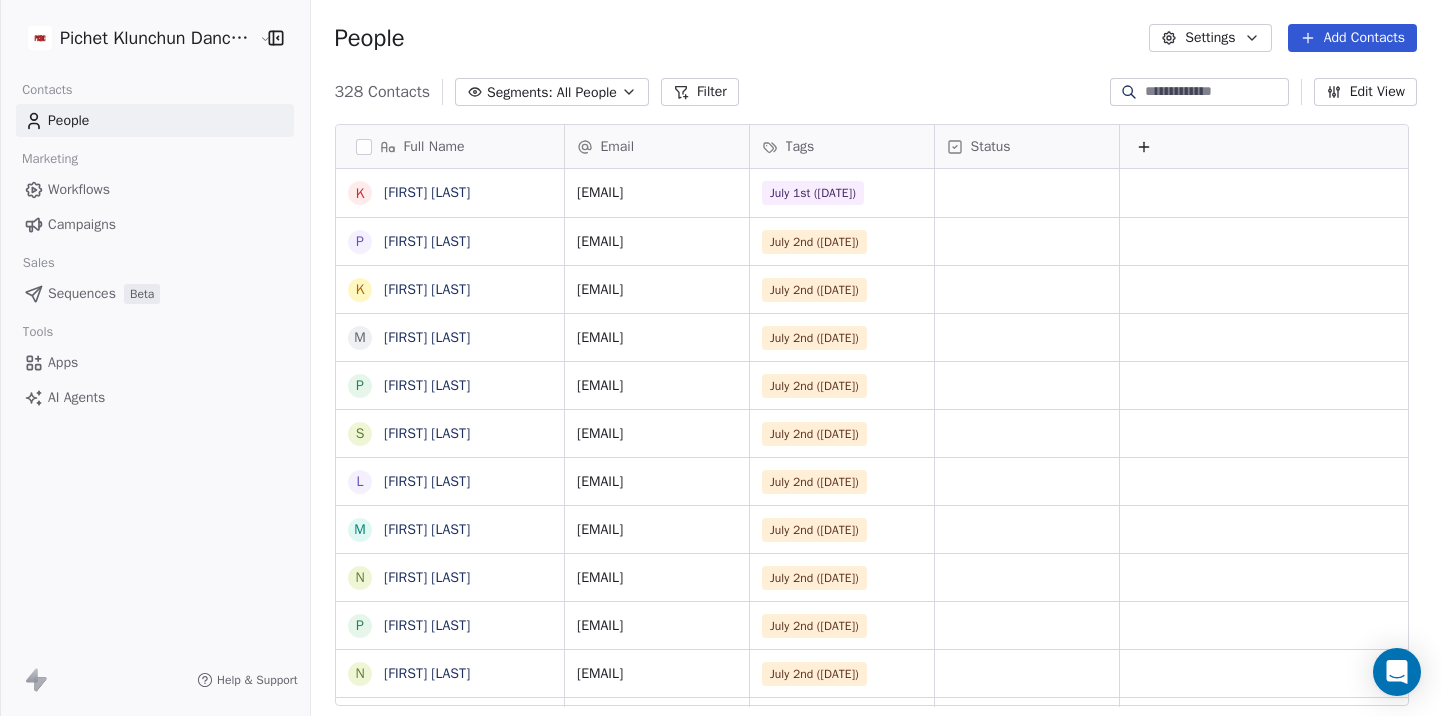 click on "Campaigns" at bounding box center [82, 224] 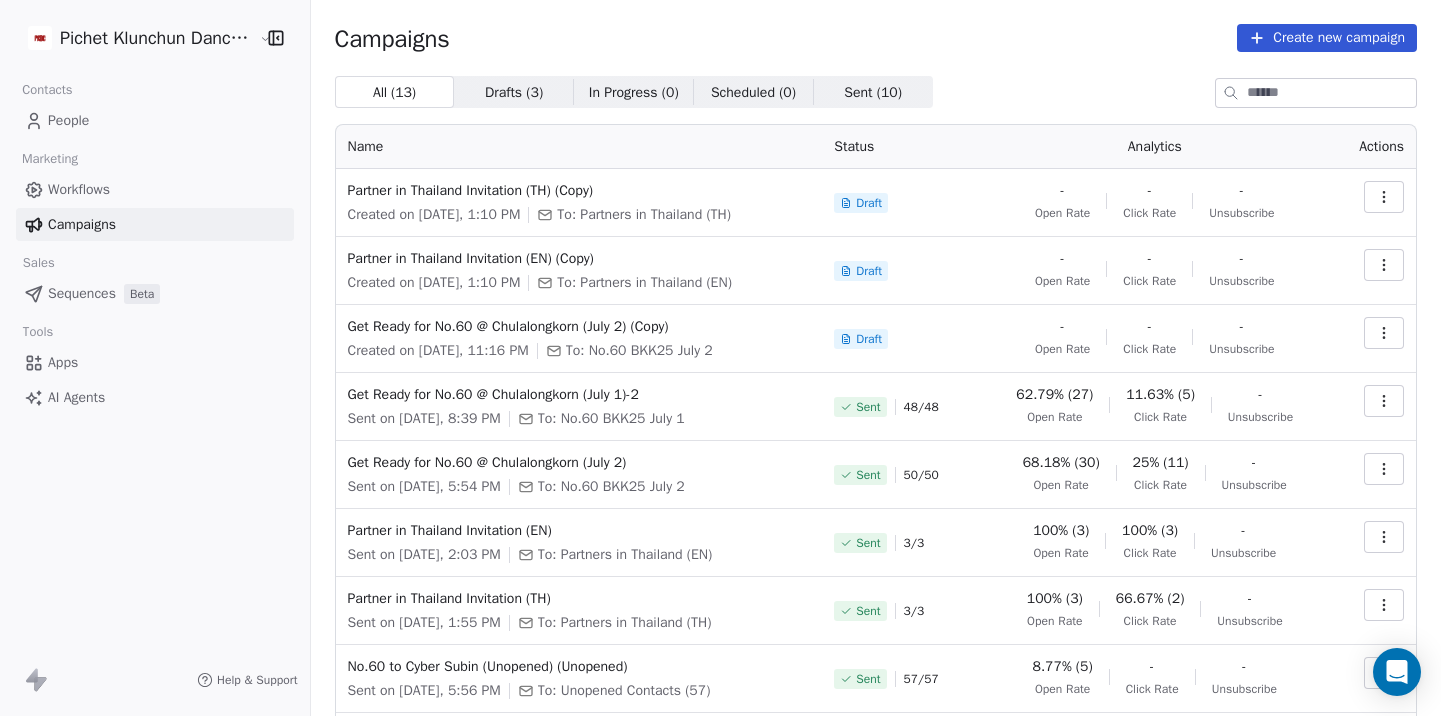 click 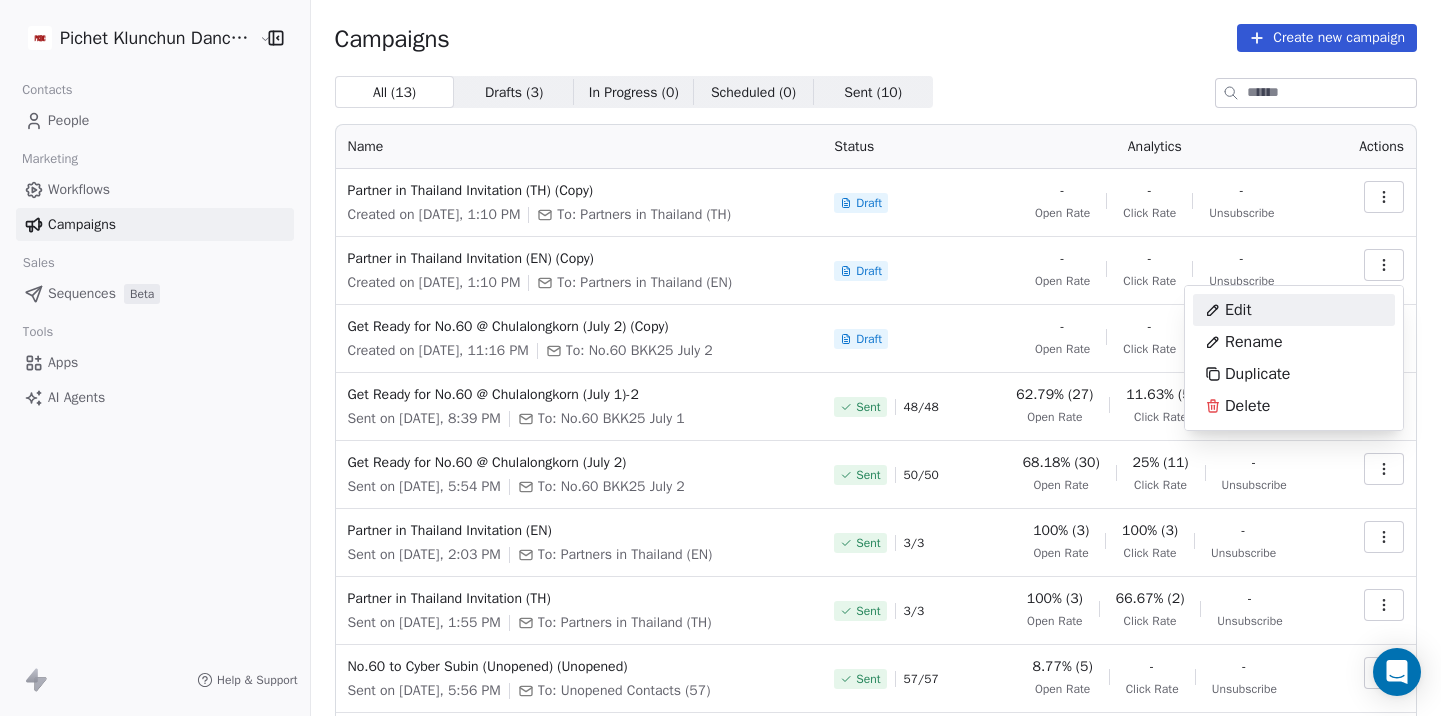 click on "Edit" at bounding box center [1294, 310] 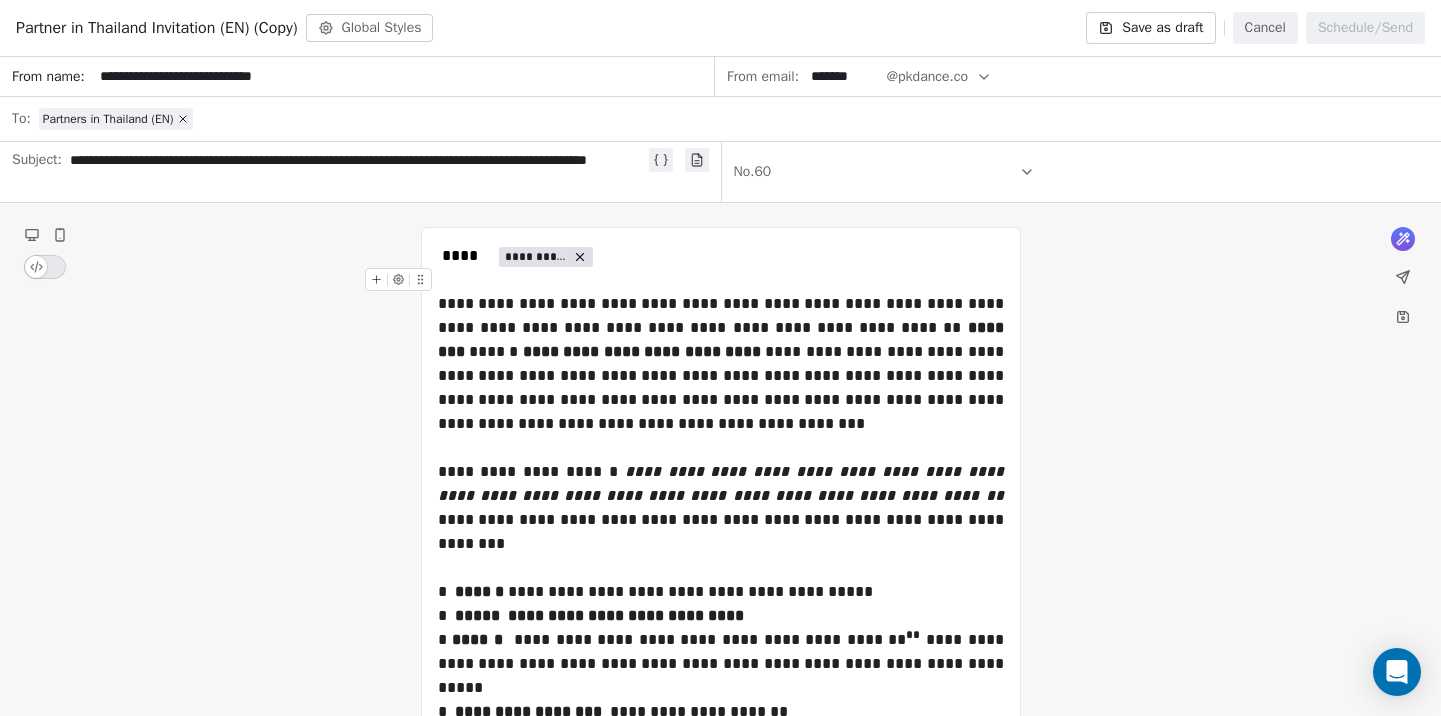 click at bounding box center (721, 280) 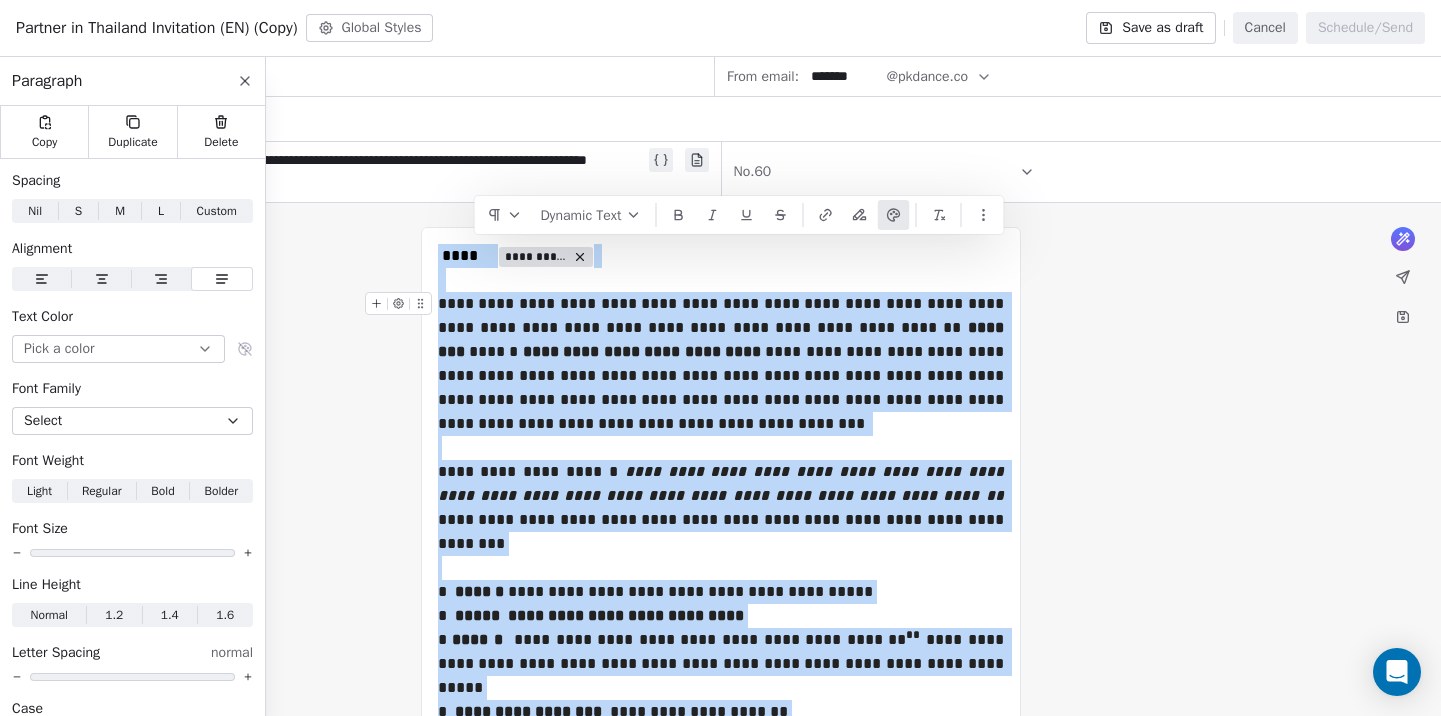 copy on "**********" 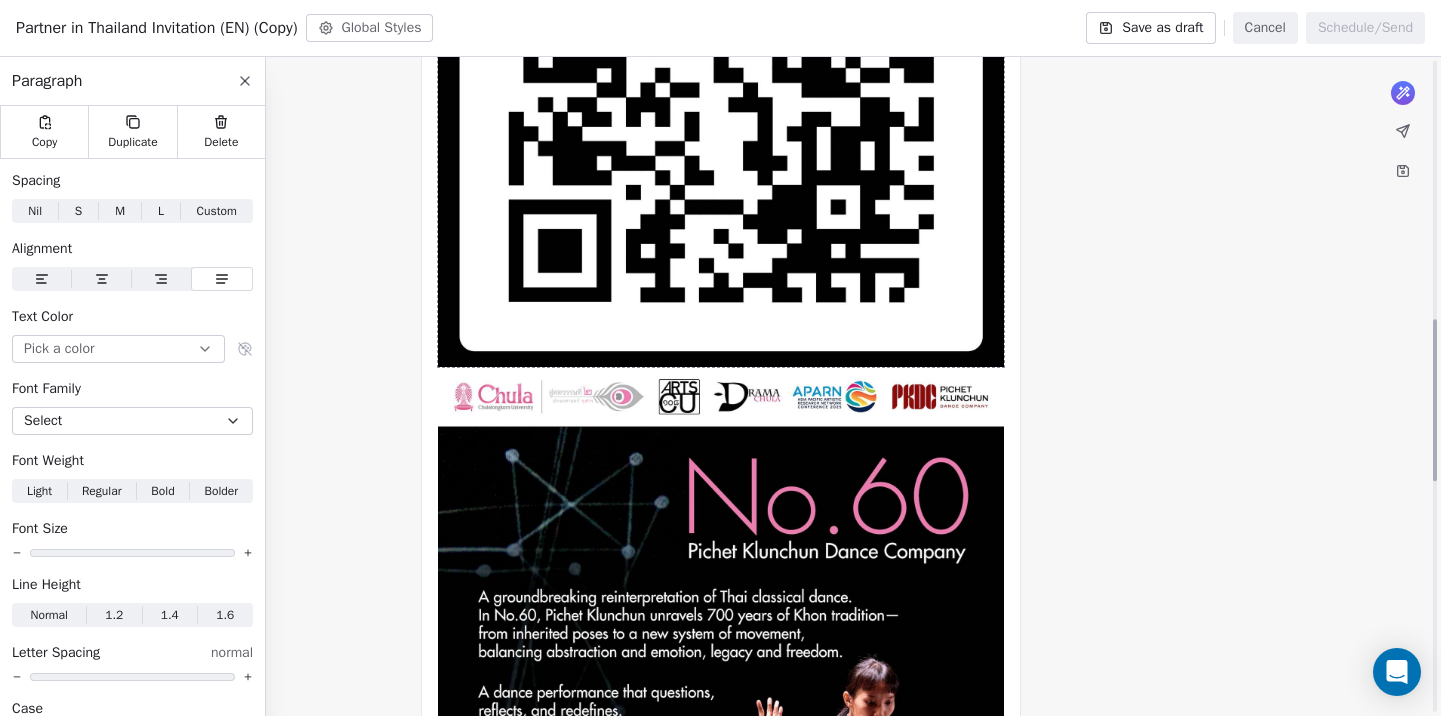 scroll, scrollTop: 1386, scrollLeft: 0, axis: vertical 